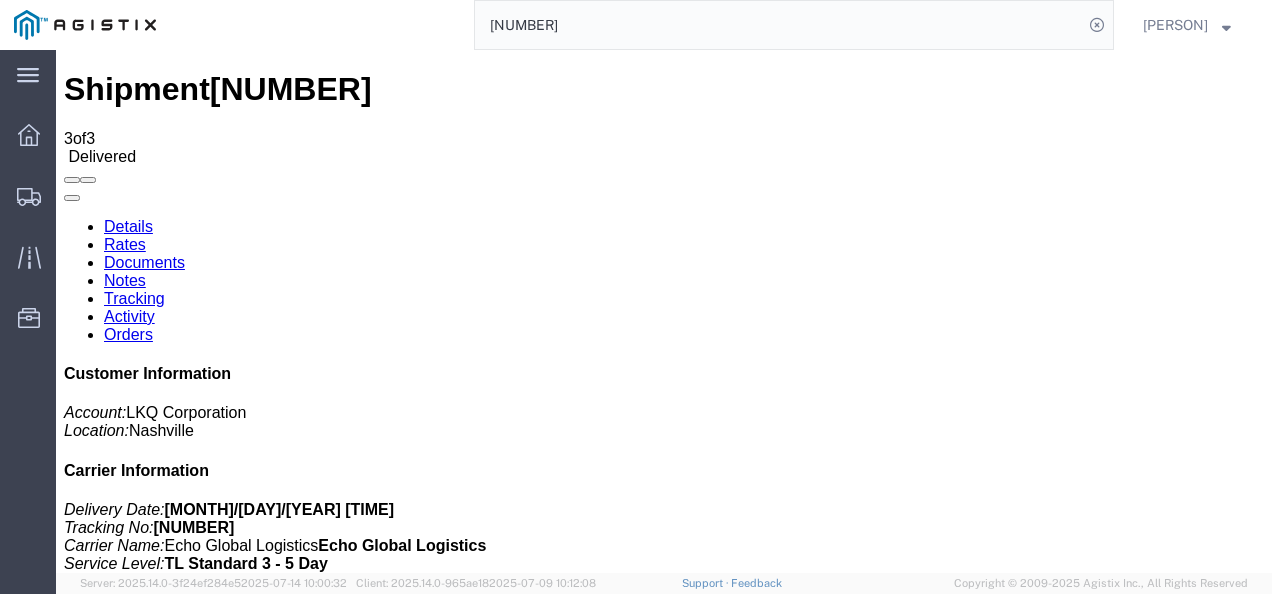scroll, scrollTop: 0, scrollLeft: 0, axis: both 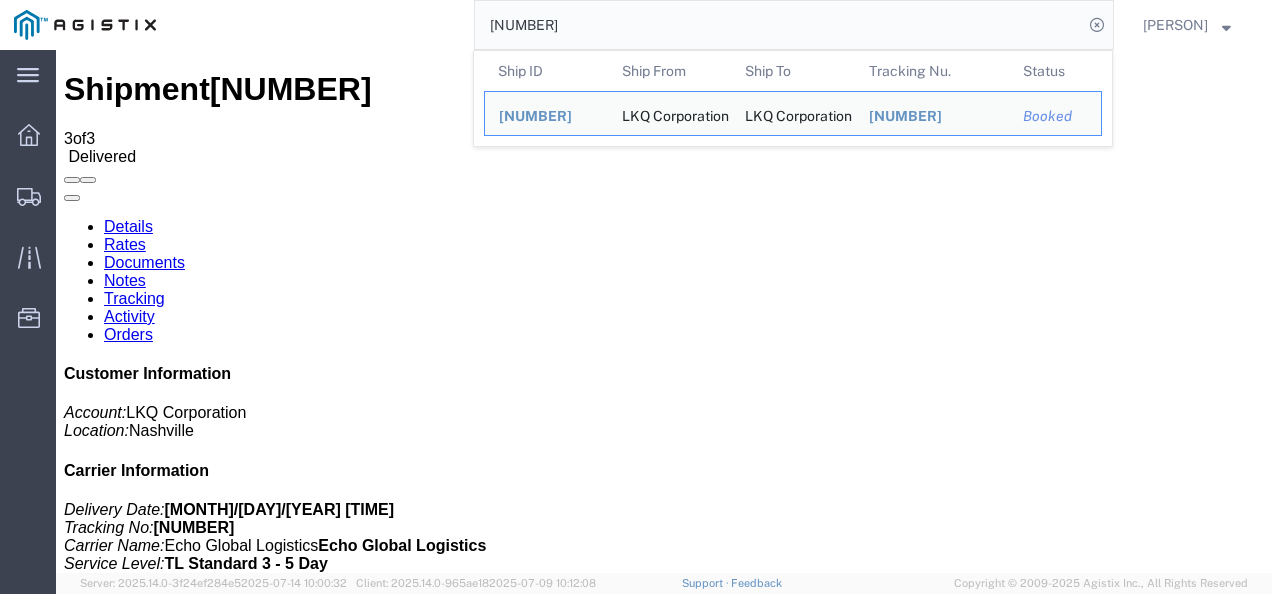drag, startPoint x: 552, startPoint y: 38, endPoint x: 477, endPoint y: 65, distance: 79.71198 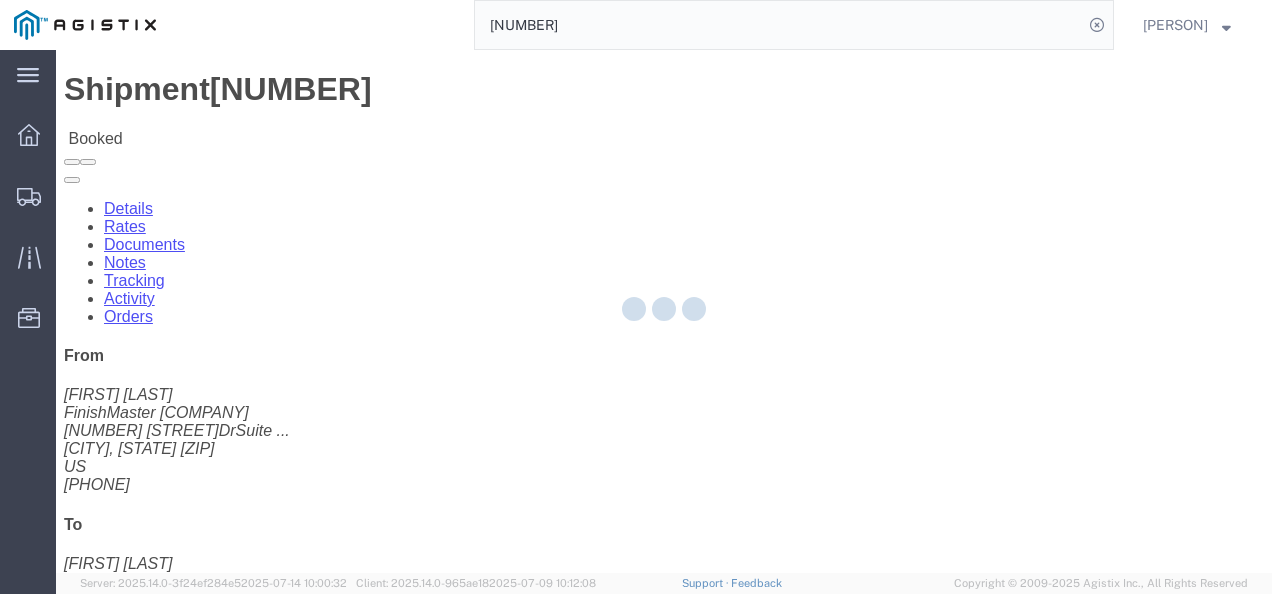 click 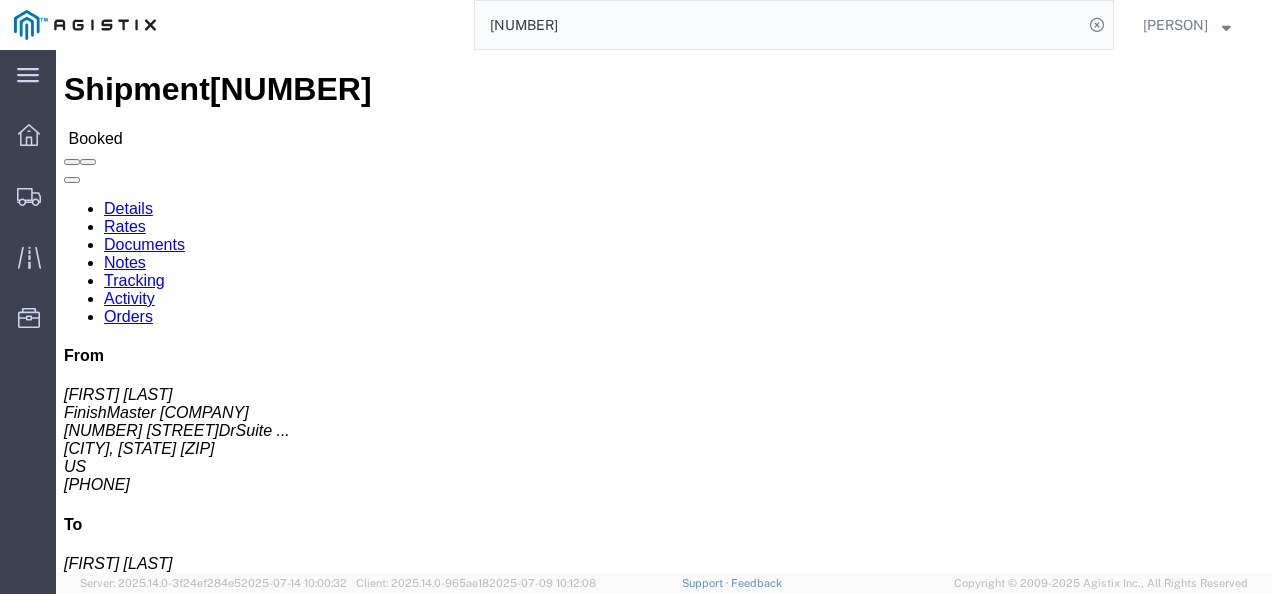 click on "Shipment Detail
Ship From FinishMaster Adel (Joseph Huewitt) 3486 315 Industrial Park Dr. Suite 200 Adel, GA 31620 United States 3374232388 huewittjoseph@gmail.com Ship To
LKQ Corporation (Reese Coley) 3064 1700 Westgate Pkwy SW Atlanta, GA 30336 United States 423-322-2335
Pickup & Delivery Dates
07/15/2025  08:00
-
07/15/2025  14:00 Edit Date and Time
Pickup Date:
Pickup Start Date Pickup Start Time Pickup Open Date and Time Jul 15 2025 8:00 AM Pickup Close Date Pickup Close Time
Pickup Close Date and Time
Jul 15 2025 2:00 PM
Delivery by Date
Delivery Start Date Delivery Start Time
Deliver Open Date and Time
Deliver Close Date Deliver Close Time
Deliver Close Date and Time
Notify carrier of changes
Cancel
Save
Open Time 8:00 AM Cancel Apply   Close Time 2:00 PM" 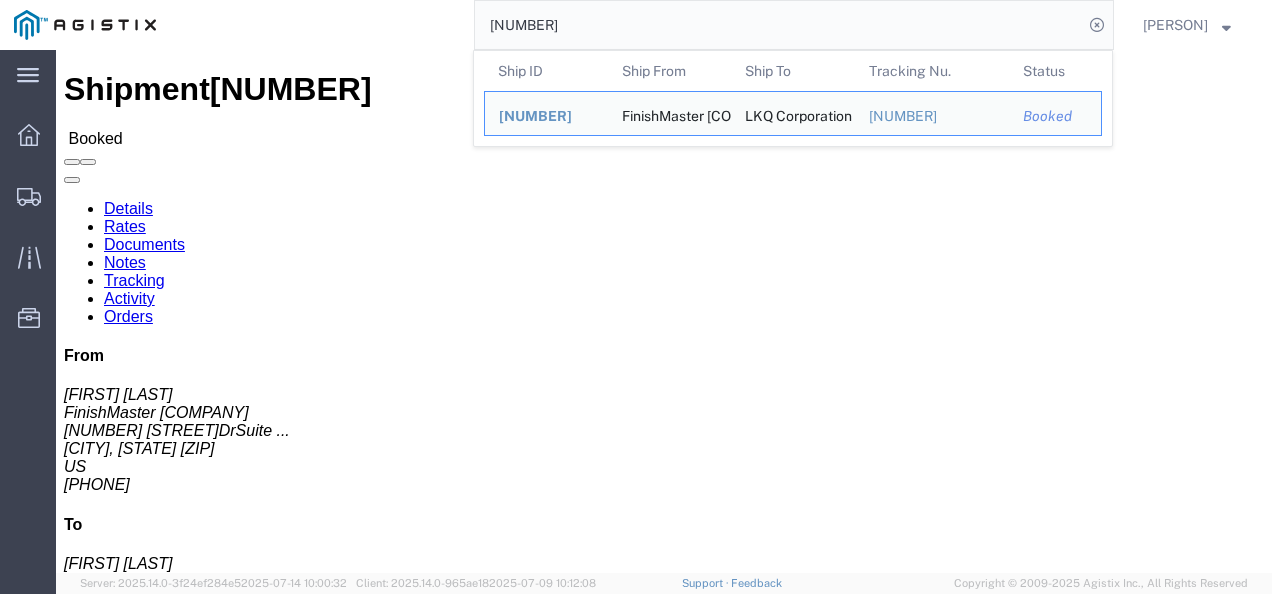 click on "56171392" 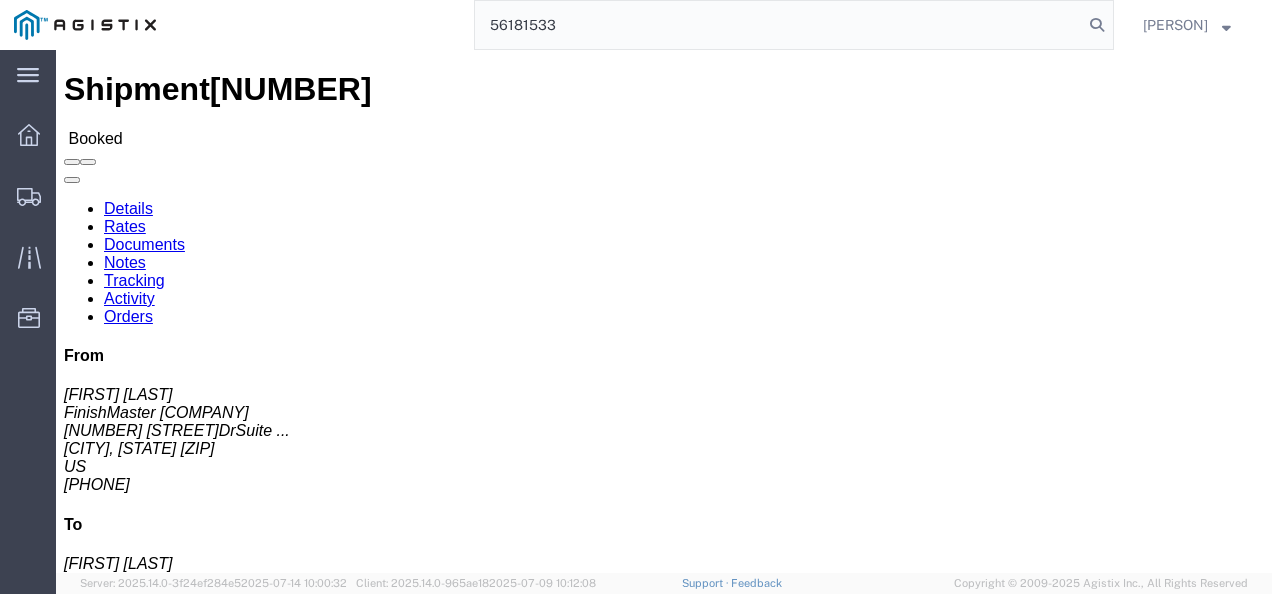 type on "56181533" 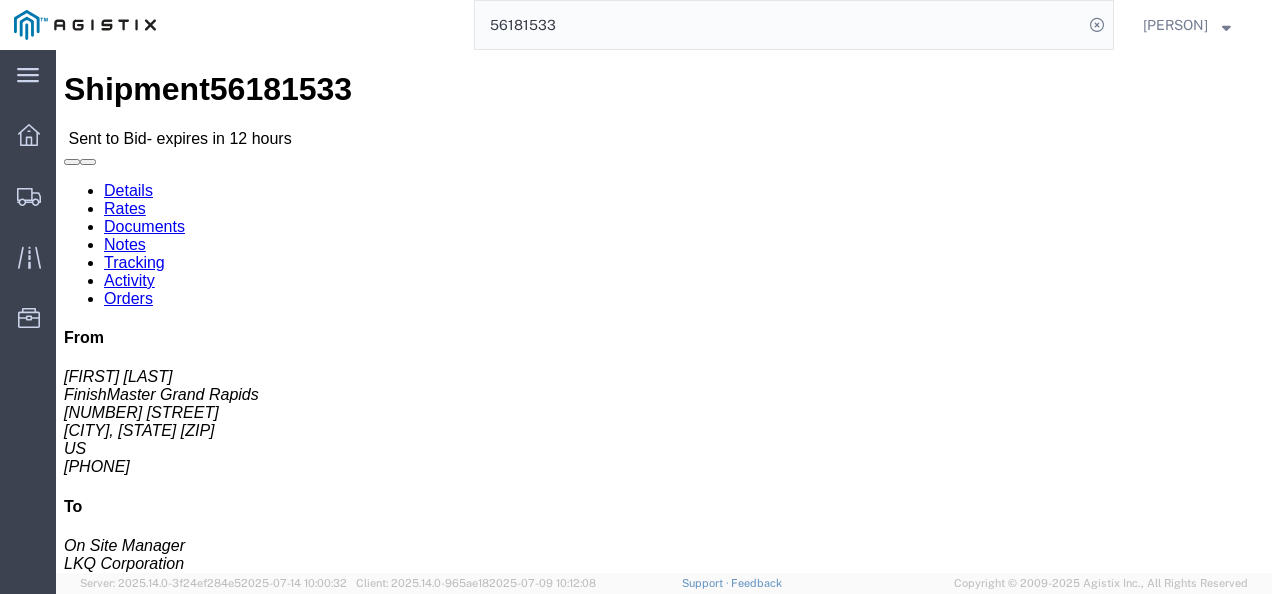 drag, startPoint x: 622, startPoint y: 370, endPoint x: 680, endPoint y: 404, distance: 67.23094 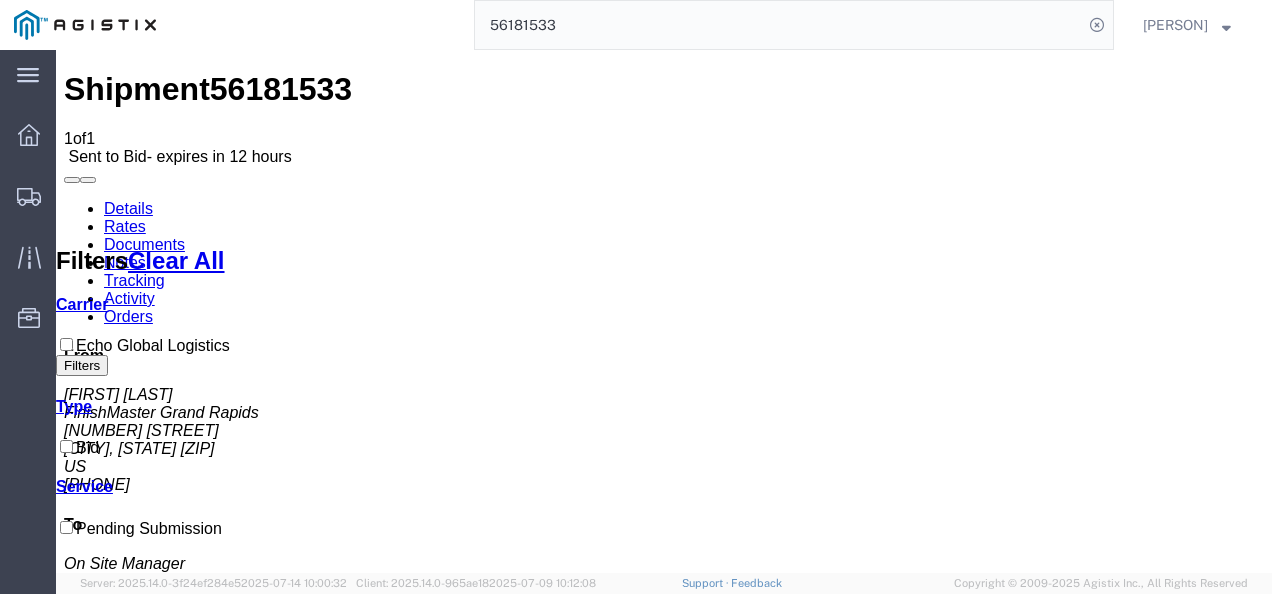 click on "No Bid" at bounding box center (716, 1381) 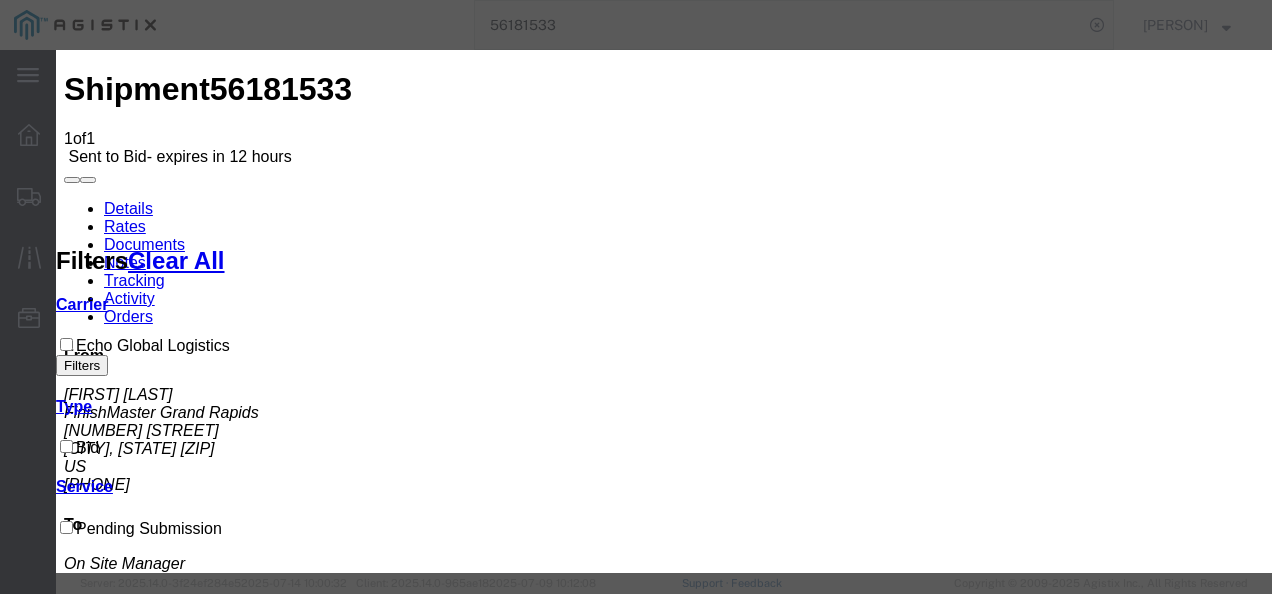 drag, startPoint x: 429, startPoint y: 214, endPoint x: 418, endPoint y: 252, distance: 39.56008 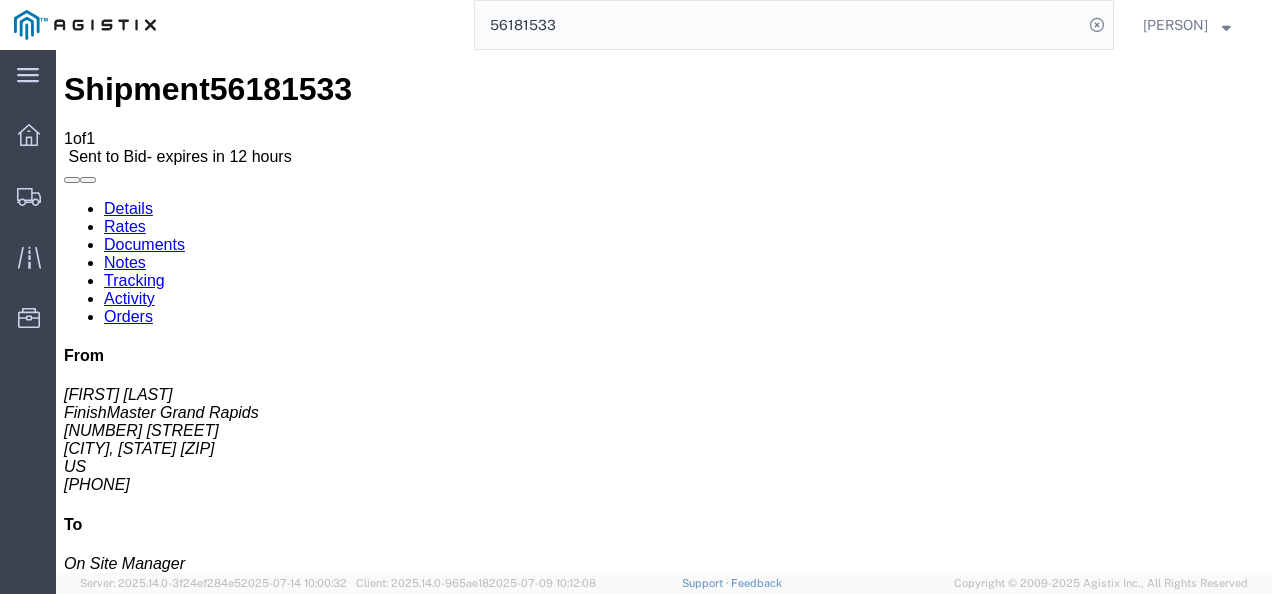 click on "56181533" 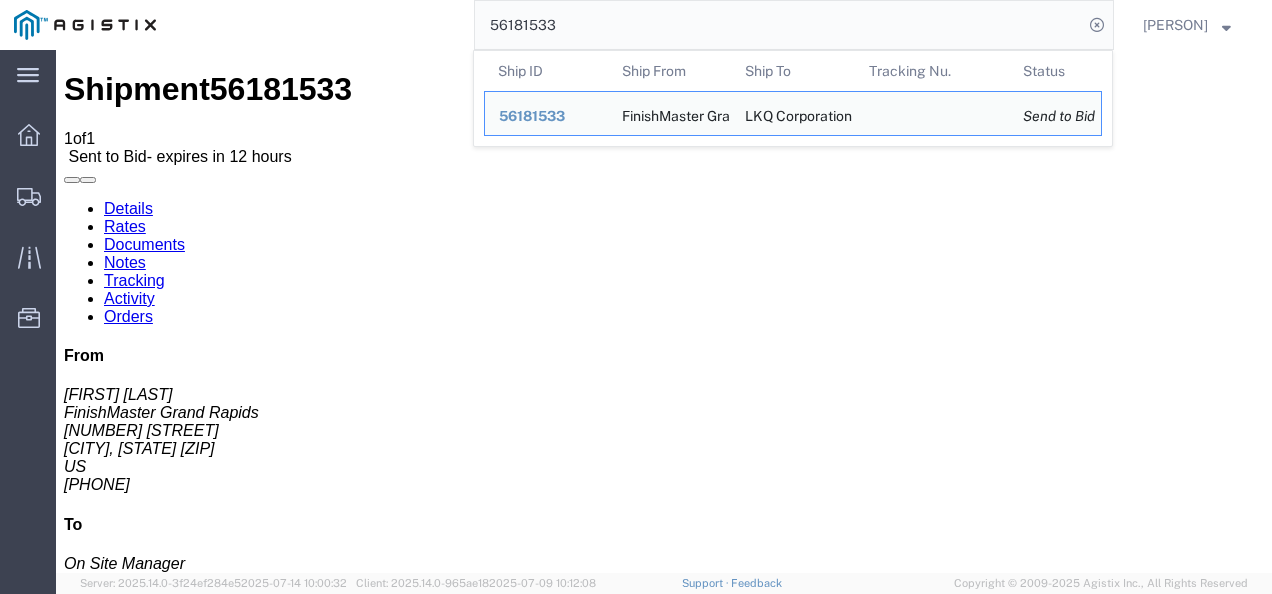 click on "56181533" 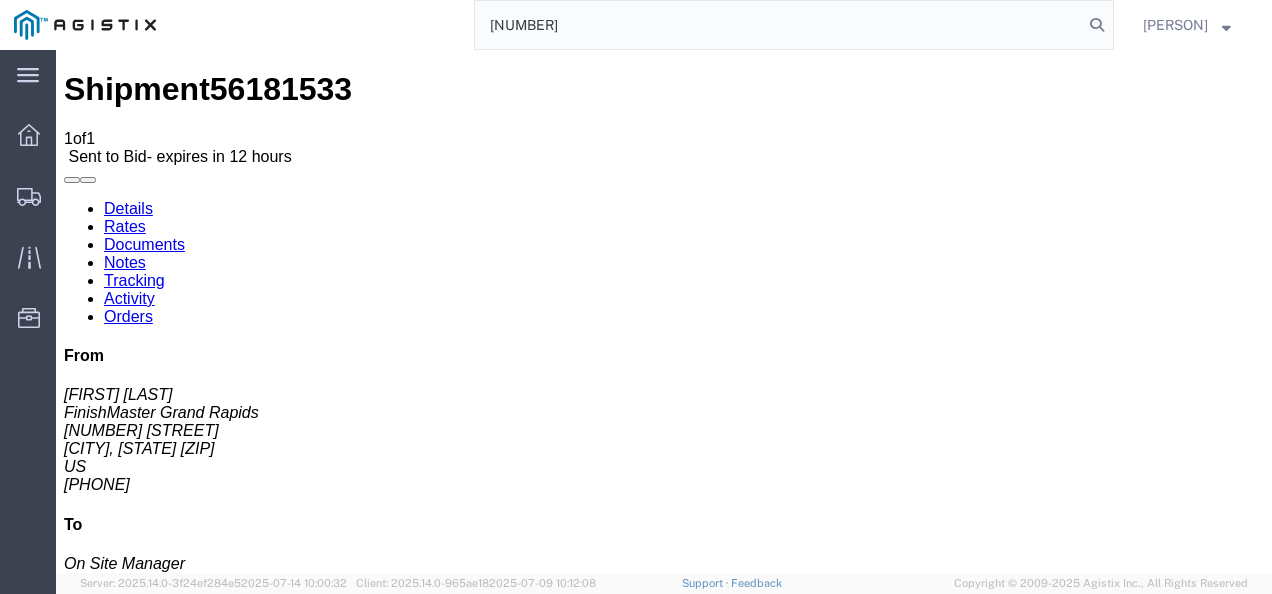click on "5618153356127422" 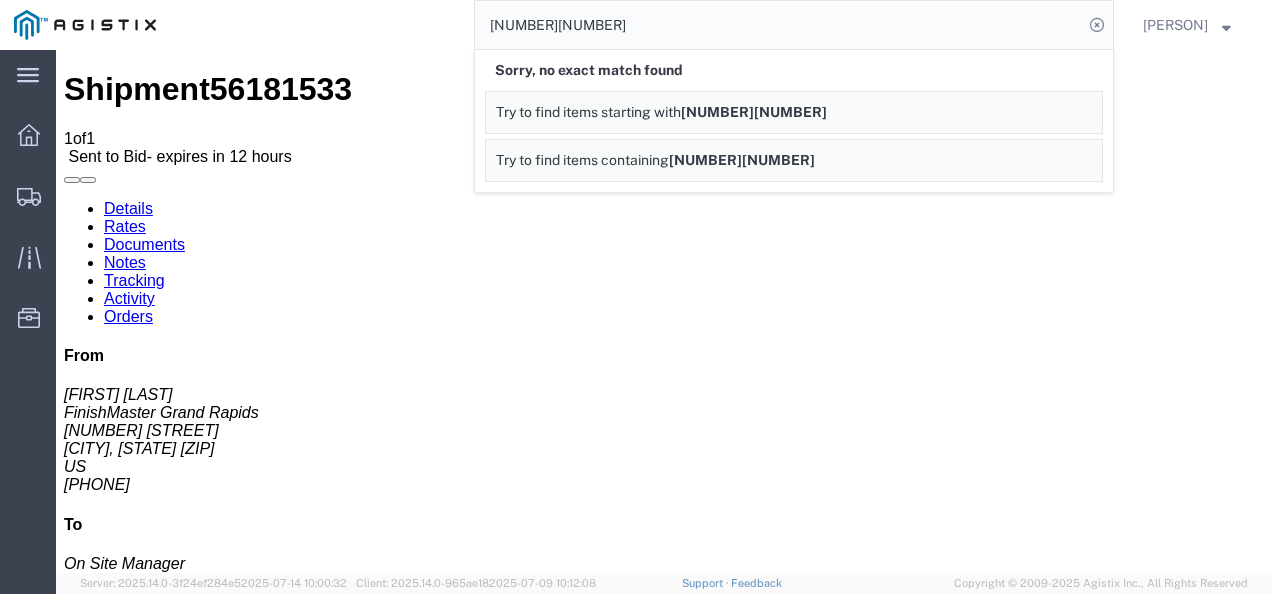 click on "561815335612742256127422" 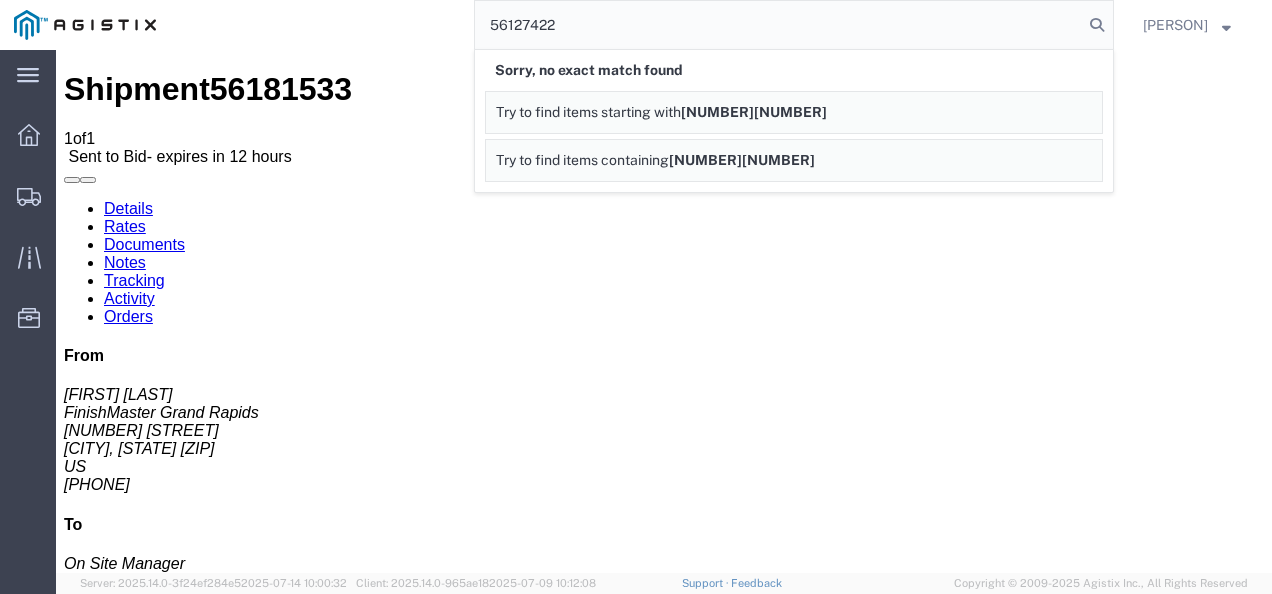 type on "56127422" 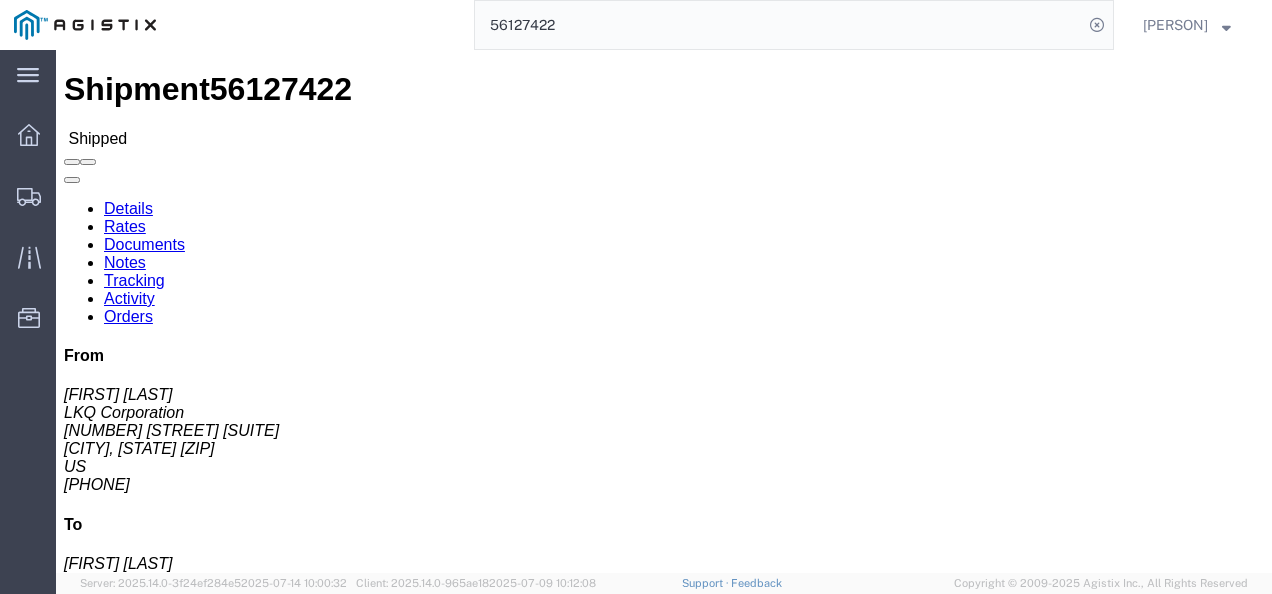 click on "Shipment Detail
Ship From LKQ Corporation (MICHAEL VASQUEZ) 1882 1102 W Carrier Pkwy STE 100 Grand Prairie, TX 75050 United States 800-421-3746 Ship To
SUMMIT RACING (DARRELL MILLER) 2700 GILCHRIST RD AKRON, OH 44305 United States 330-630-0270 ext. 7241
Pickup & Delivery Dates
07/11/2025  13:00
-
07/11/2025  15:00  07/14/2025  09:00 Edit Date and Time
Pickup Date:
Pickup Start Date Pickup Start Time Pickup Open Date and Time Jul 14 2025 11:26 AM Pickup Close Date Pickup Close Time
Pickup Close Date and Time
Jul 14 2025 12:26 PM
Delivery by Date
Delivery Start Date Delivery Start Time
Deliver Open Date and Time
Jul 14 2025 9:00 AM Deliver Close Date Deliver Close Time
Deliver Close Date and Time
Notify carrier of changes
Cancel
Save
Open Time 11:26 AM Cancel" 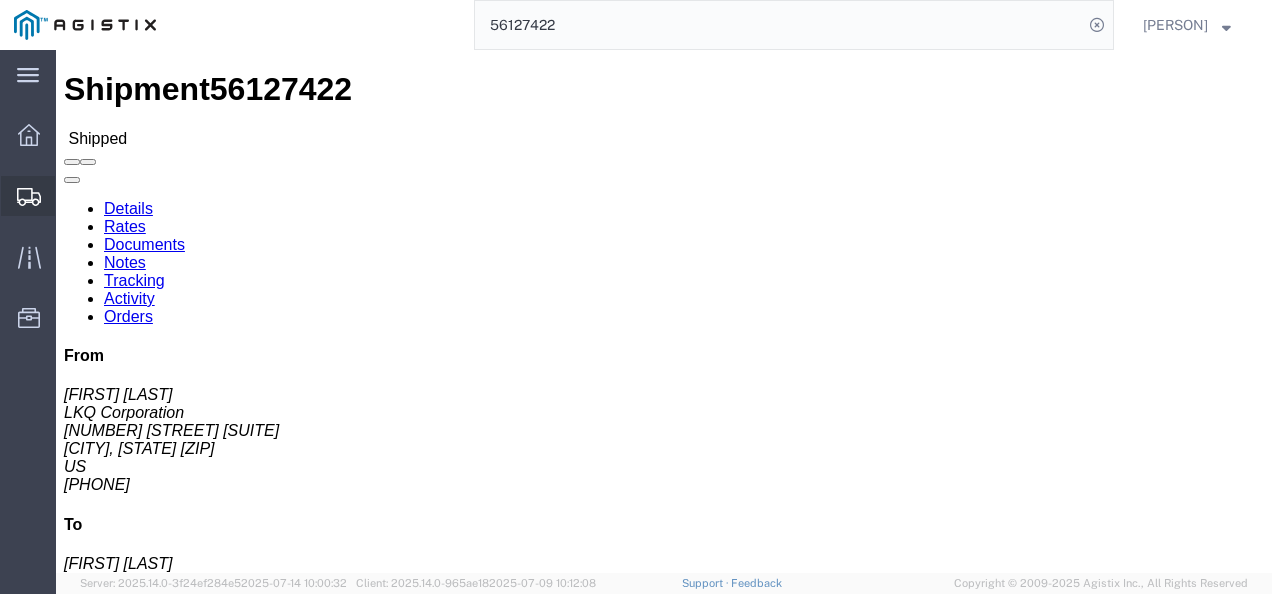 click on "Shipments" 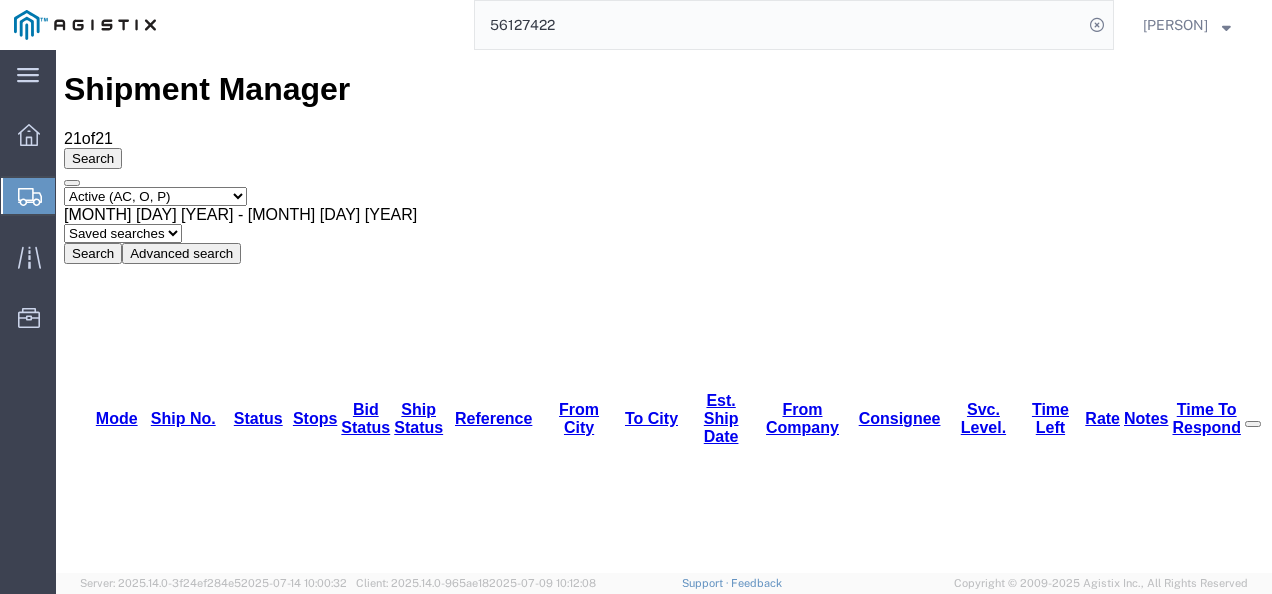 click on "56181136" at bounding box center (165, 1450) 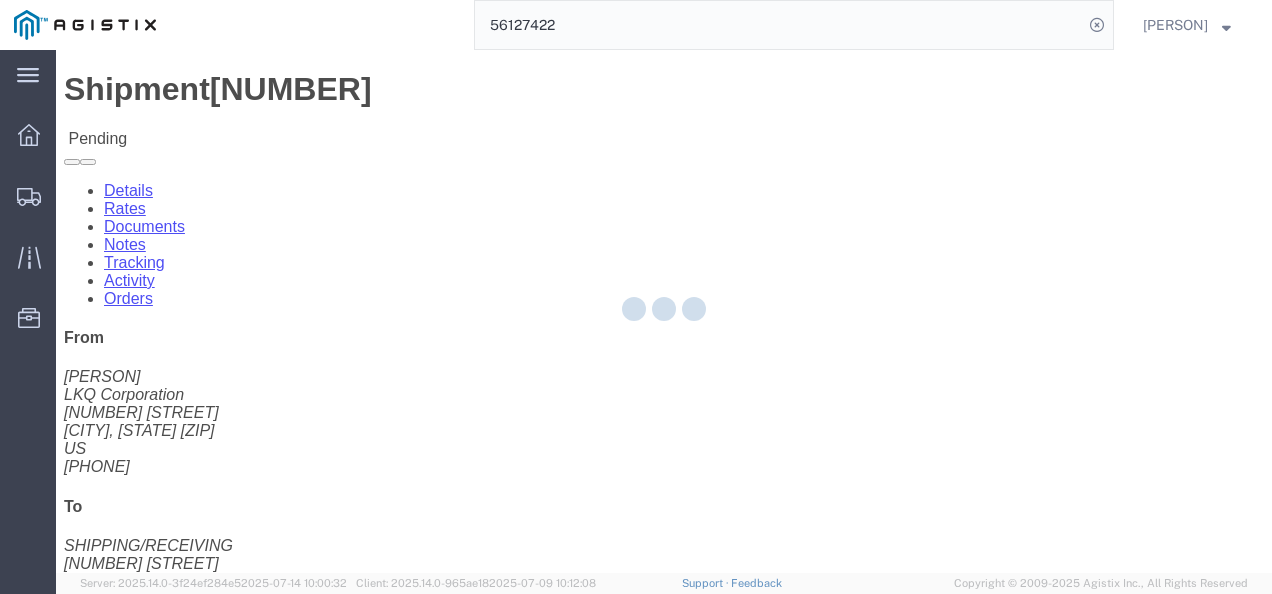 drag, startPoint x: 572, startPoint y: 419, endPoint x: 227, endPoint y: 132, distance: 448.76944 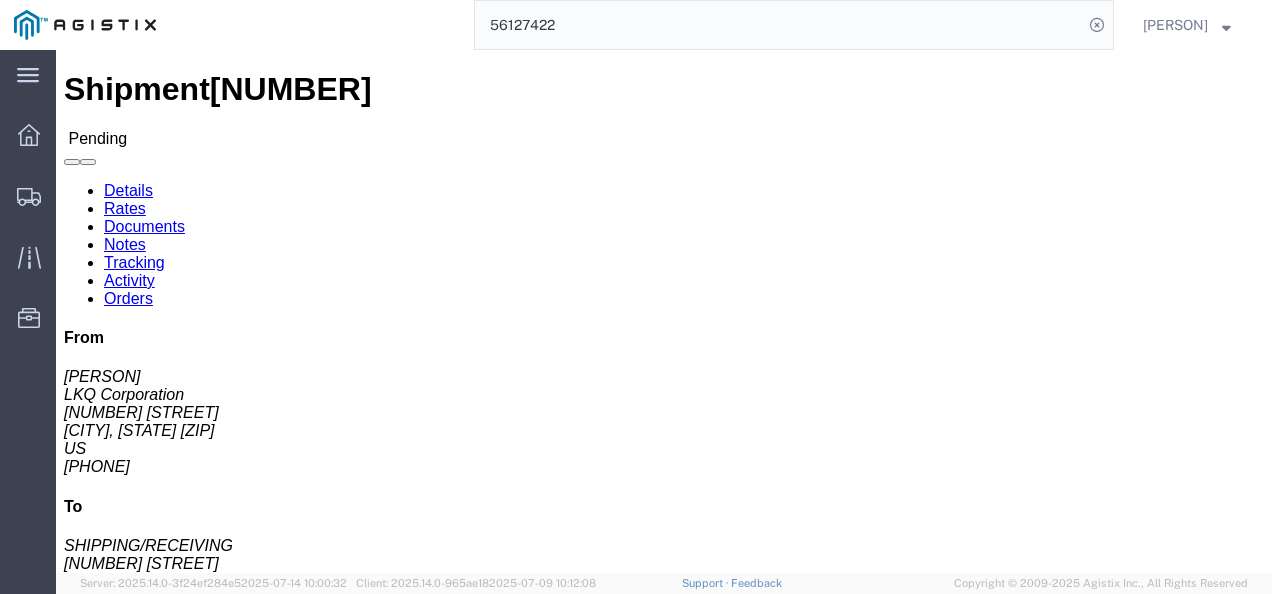 click on "Rates" 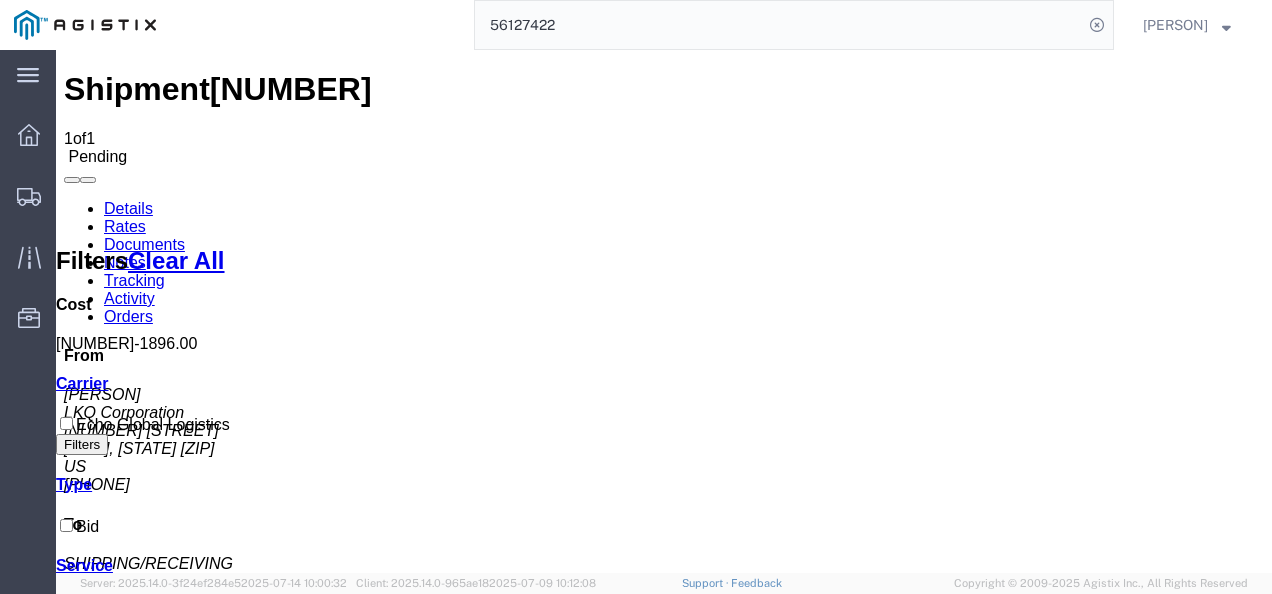 click on "Details" at bounding box center (128, 208) 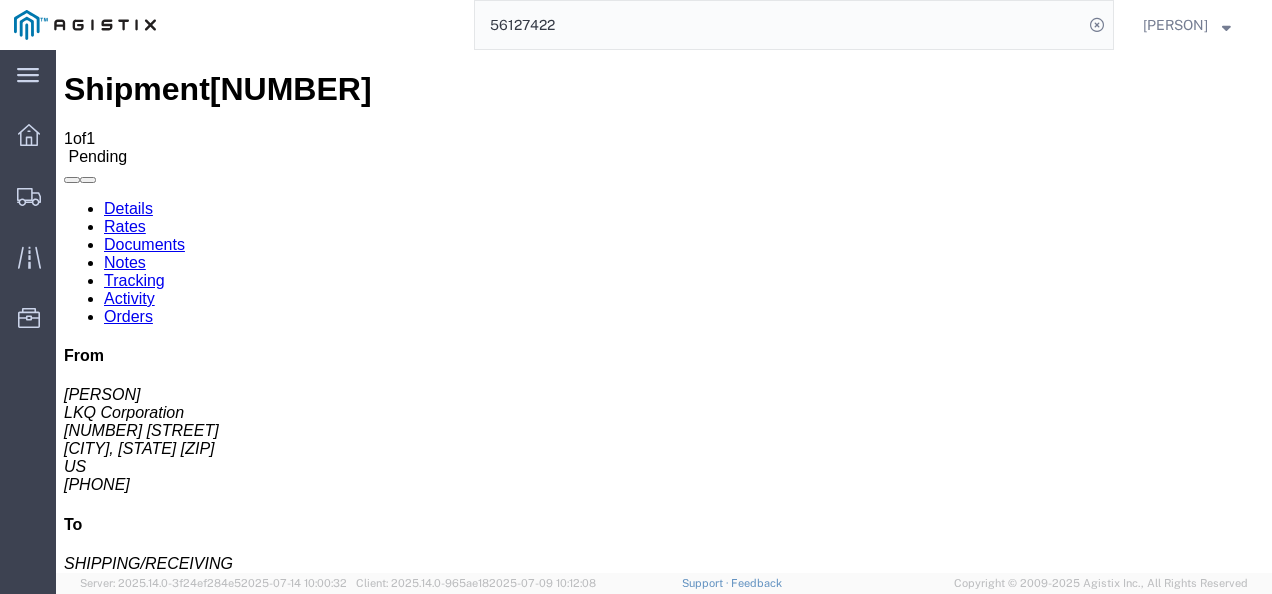 click on "Enter / Modify Bid" 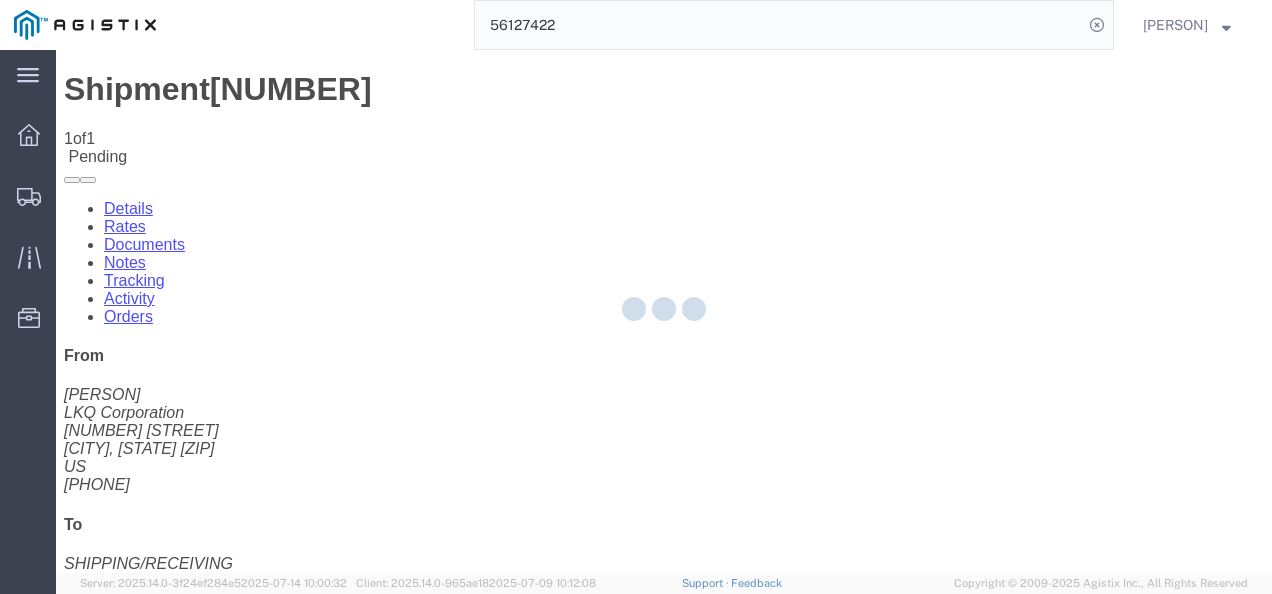 select on "4622" 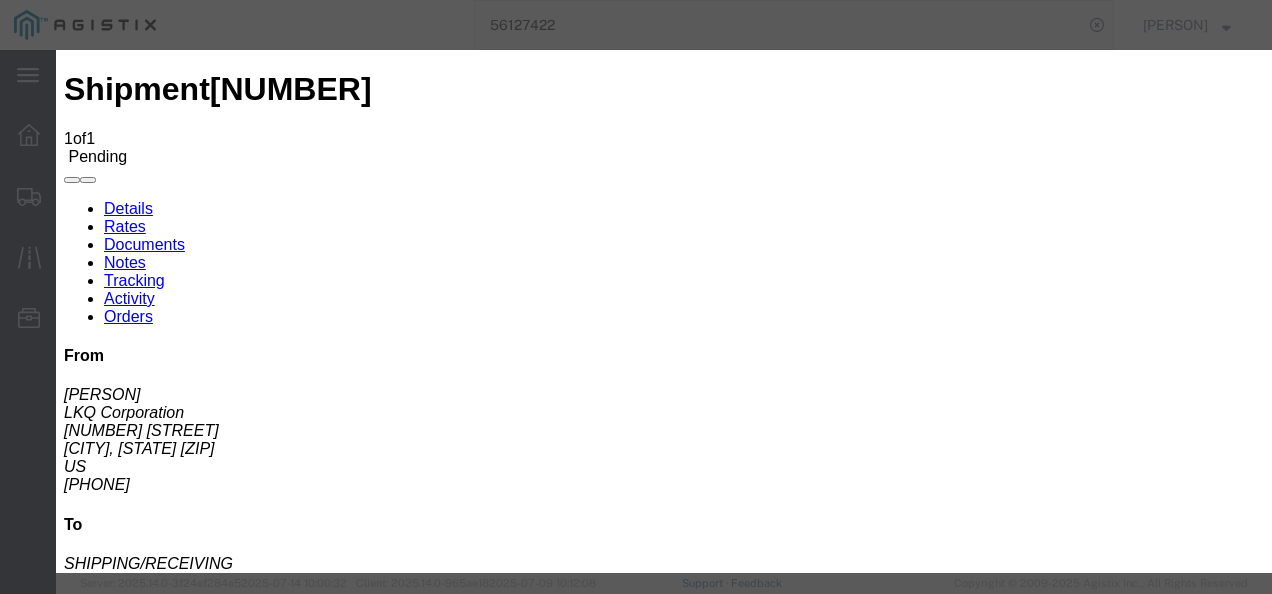 click on "ks_ga -
Echo Global Logistics -
TL Standard 3 - 5 Day" 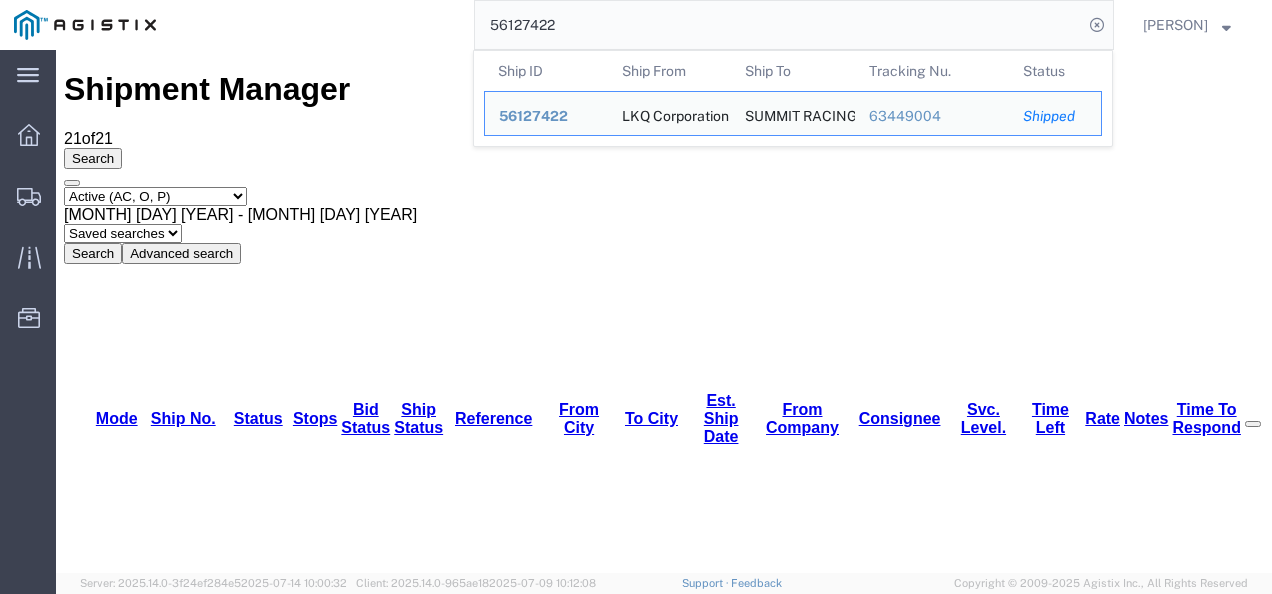 click on "56127422" 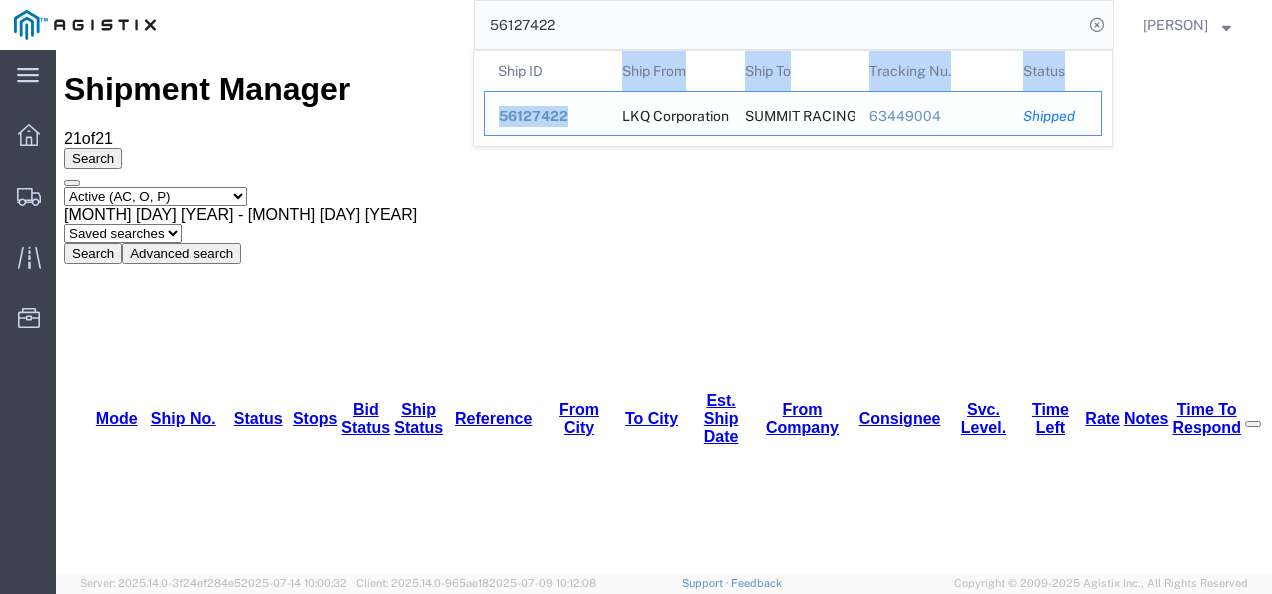 click on "Ship ID Ship From Ship To Tracking Nu. Status Ship ID 56127422 Ship From LKQ Corporation Ship To SUMMIT RACING Tracking Nu. 63449004 Status Shipped" at bounding box center [798, 98] 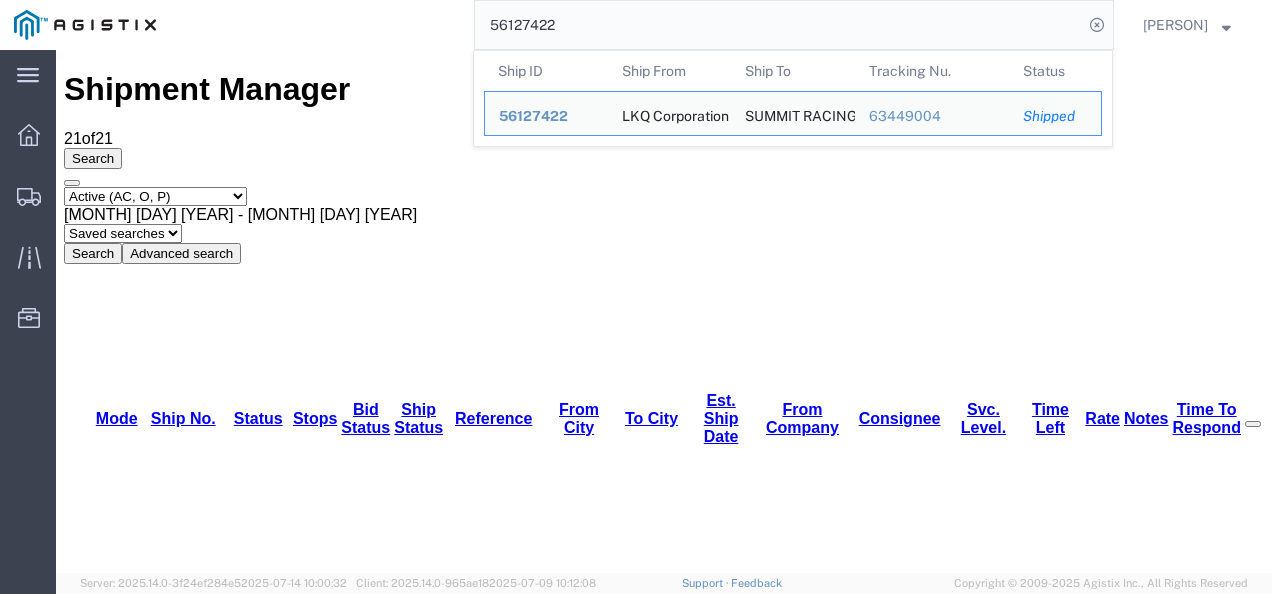 drag, startPoint x: 524, startPoint y: 62, endPoint x: 536, endPoint y: 40, distance: 25.059929 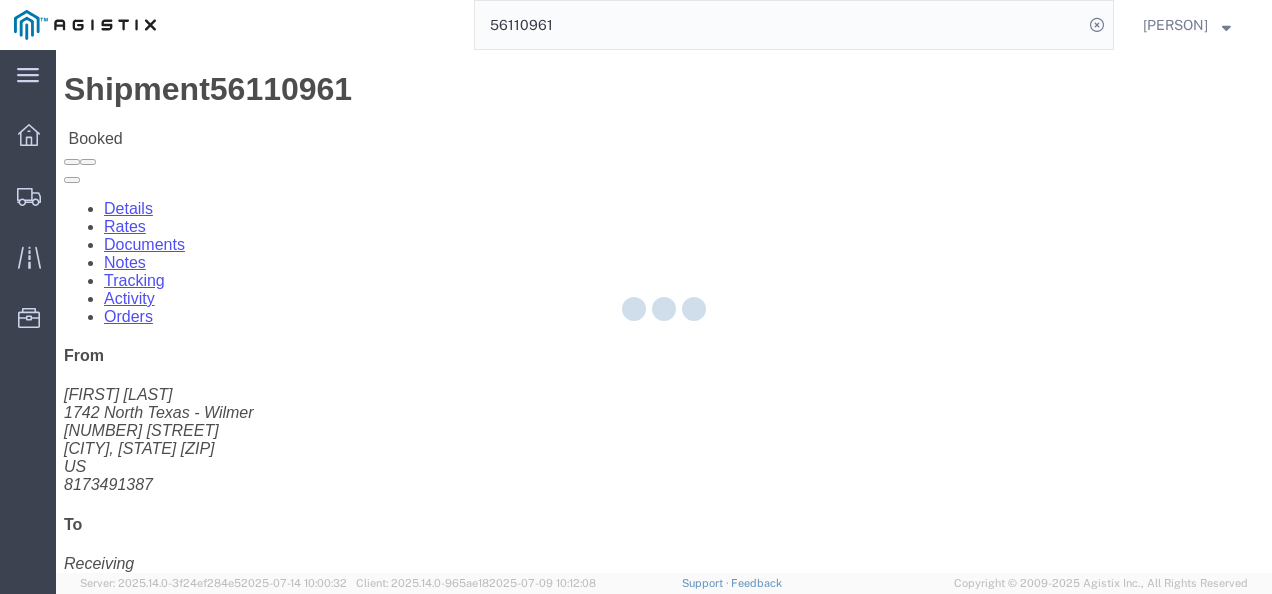 click on "Shipment Detail
Ship From 1742 North Texas - Wilmer (Chris Butler) 1742 500 Lavender Rd Wilmer, TX 75172 United States 8173491387 Ship To
LKQ Corporation (Receiving) 3392 1750 Riverfork Dr Huntington, IN 46750 United States 260-355-0089
Pickup & Delivery Dates
07/14/2025  08:00
-
07/14/2025  09:00  07/16/2025  09:00
-
07/16/2025  09:15 Edit Date and Time
Pickup Date:
Pickup Start Date Pickup Start Time Pickup Open Date and Time Jul 14 2025 11:33 AM Pickup Close Date Pickup Close Time
Pickup Close Date and Time
Jul 14 2025 12:33 PM
Delivery by Date
Delivery Start Date Delivery Start Time
Deliver Open Date and Time
Jul 16 2025 9:00 AM Deliver Close Date Deliver Close Time
Deliver Close Date and Time
Jul 16 2025 9:15 AM
Notify carrier of changes
Cancel Open Time Cancel" 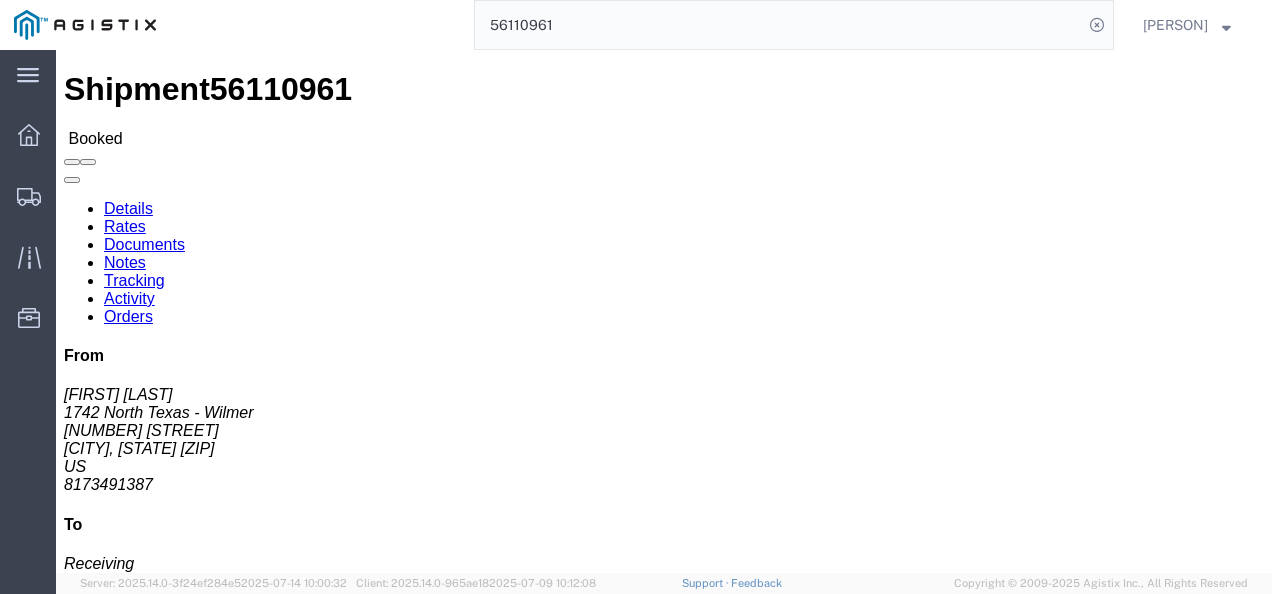 click on "Shipment Detail
Ship From 1742 North Texas - Wilmer (Chris Butler) 1742 500 Lavender Rd Wilmer, TX 75172 United States 8173491387 Ship To
LKQ Corporation (Receiving) 3392 1750 Riverfork Dr Huntington, IN 46750 United States 260-355-0089
Pickup & Delivery Dates
07/14/2025  08:00
-
07/14/2025  09:00  07/16/2025  09:00
-
07/16/2025  09:15 Edit Date and Time
Pickup Date:
Pickup Start Date Pickup Start Time Pickup Open Date and Time Jul 14 2025 11:33 AM Pickup Close Date Pickup Close Time
Pickup Close Date and Time
Jul 14 2025 12:33 PM
Delivery by Date
Delivery Start Date Delivery Start Time
Deliver Open Date and Time
Jul 16 2025 9:00 AM Deliver Close Date Deliver Close Time
Deliver Close Date and Time
Jul 16 2025 9:15 AM
Notify carrier of changes
Cancel Open Time Cancel" 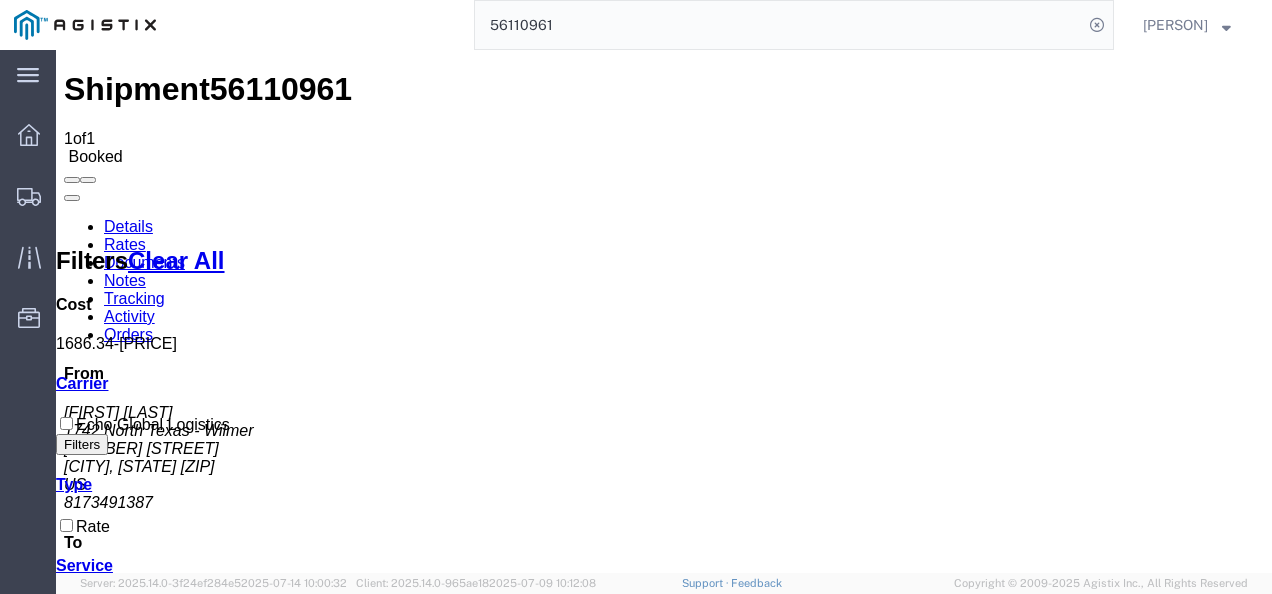 click on "Shipment  56110961 1
of
1   Booked Details Rates Documents Notes Tracking Activity Orders From Chris Butler 1742 North Texas - Wilmer 500 Lavender Rd Wilmer, TX 75172 US 8173491387 To Receiving LKQ Corporation 1750 Riverfork Dr Huntington, IN 46750 US 260-355-0089 Other details Reference #: 56110961 Ship Date/Time: 07/14/2025 Mode: Truckload Created By: Agistix Truckload Services Created By Email:
offline_notificatio...
Carrier Information Tracking No: 21873982173987213 Contact Name: 9872139872198 Contact Phone: 87219837213987 Service Level: TL Standard 3 - 5 Day Carrier: Echo Global Logistics Transit status: Awaiting Pick-Up Please fix the following errors Rates Filter Filters Clear All Cost 1686.34  -
1687.34 Transit Days Carrier   Echo Global Logistics Filters Type   Rate Service   TL Standard 3 - 5 Day Search: Carrier Service Estimated Transit Transit Days Type Cost Confirm Echo Global Logistics TL Standard 3 - 5 Day Rate 1,686.34 USD" at bounding box center (664, 896) 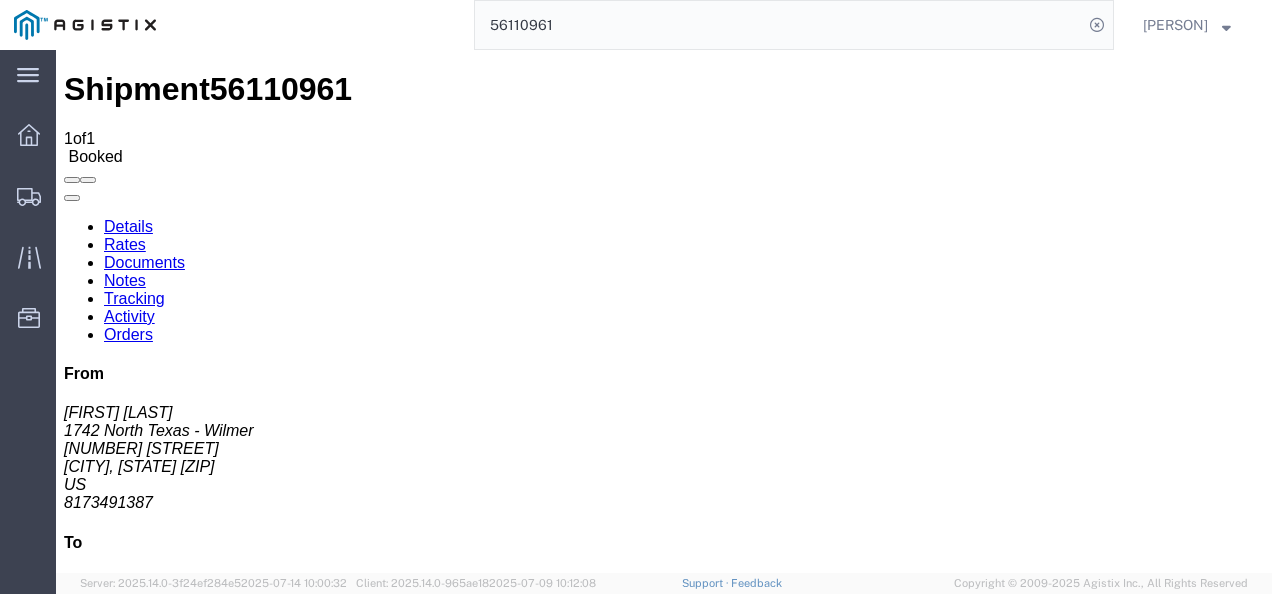drag, startPoint x: 728, startPoint y: 291, endPoint x: 724, endPoint y: 446, distance: 155.0516 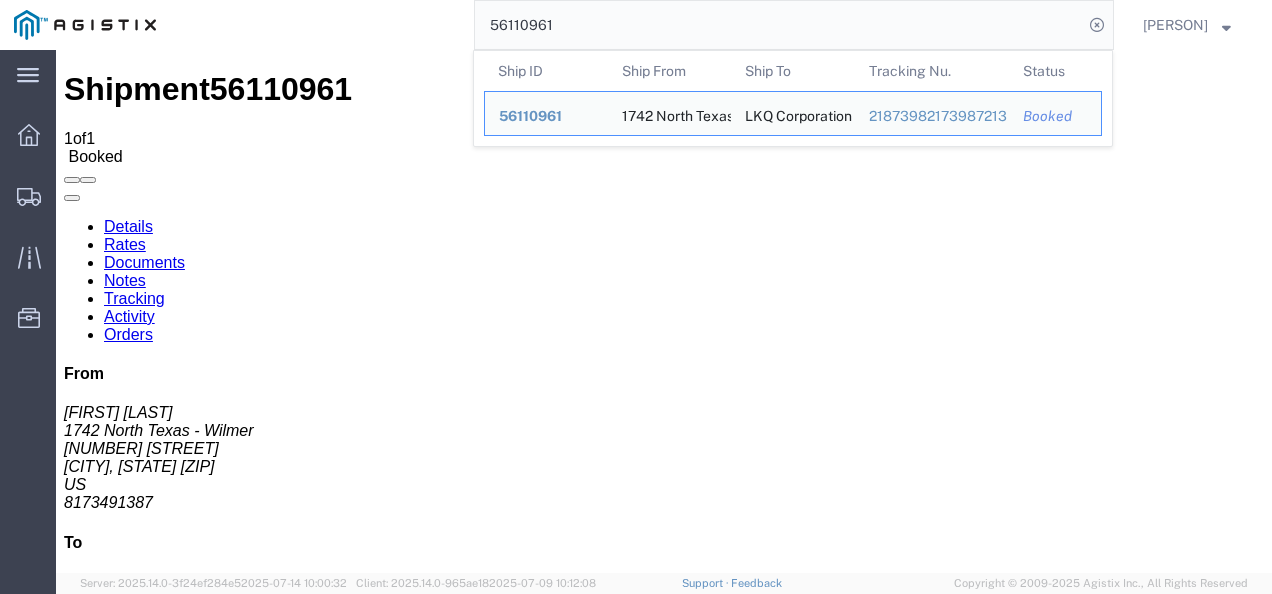 click on "56110961" 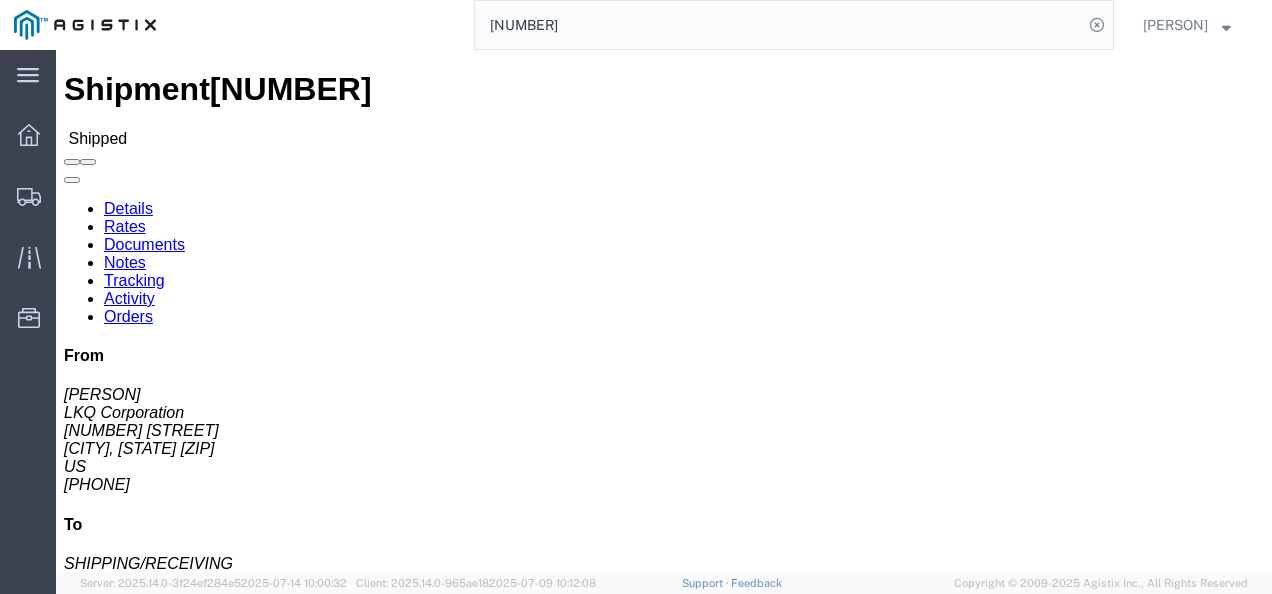 click on "Routing & Vehicle Information" 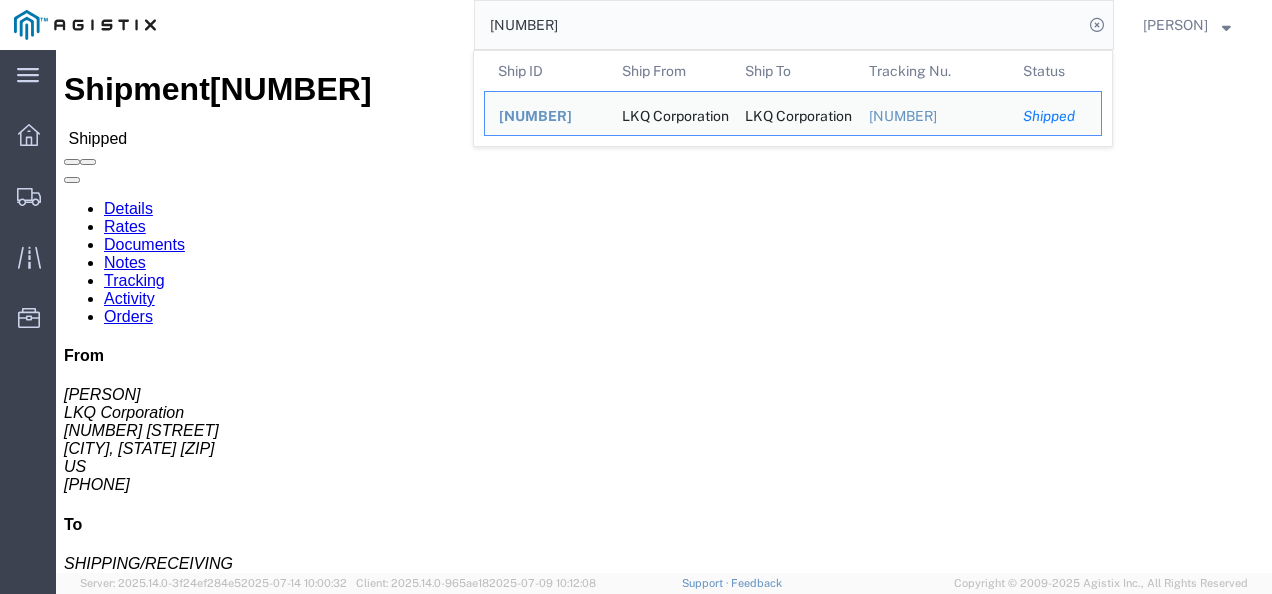 click on "56166581" 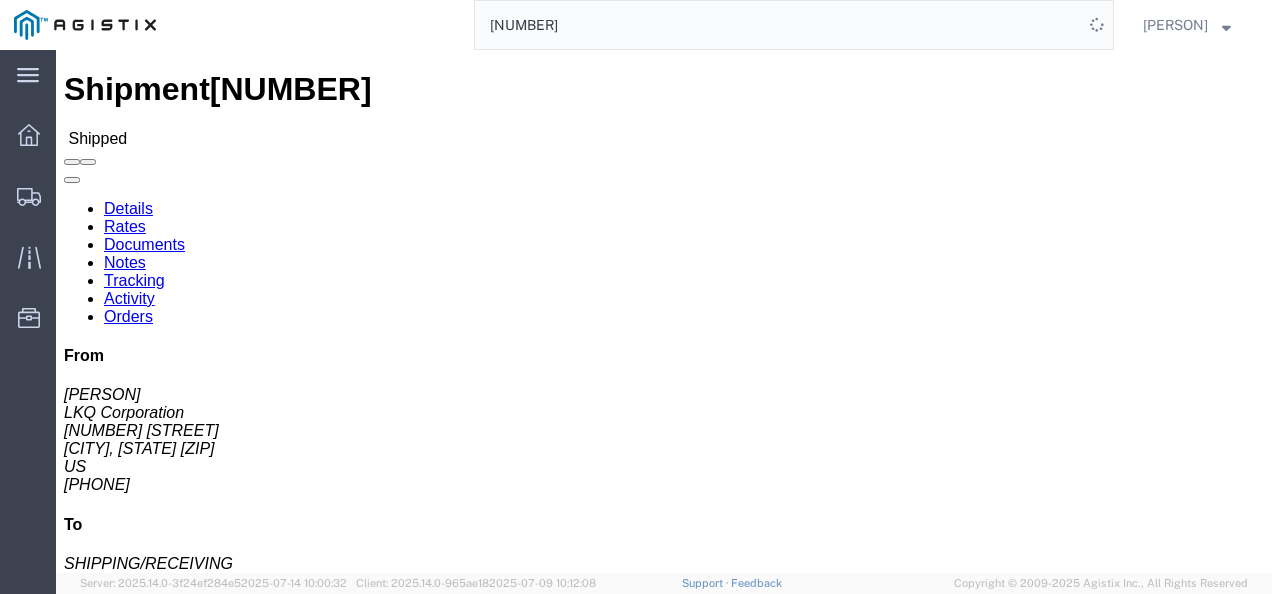click on "5616658156181136" 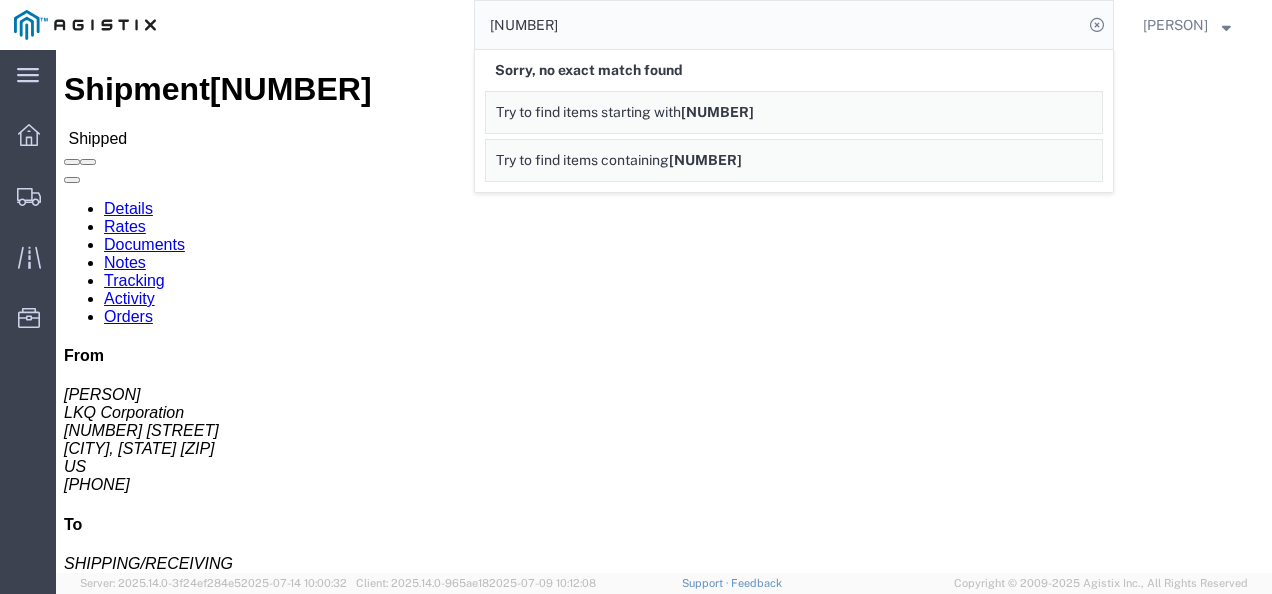click on "5616658156181136" 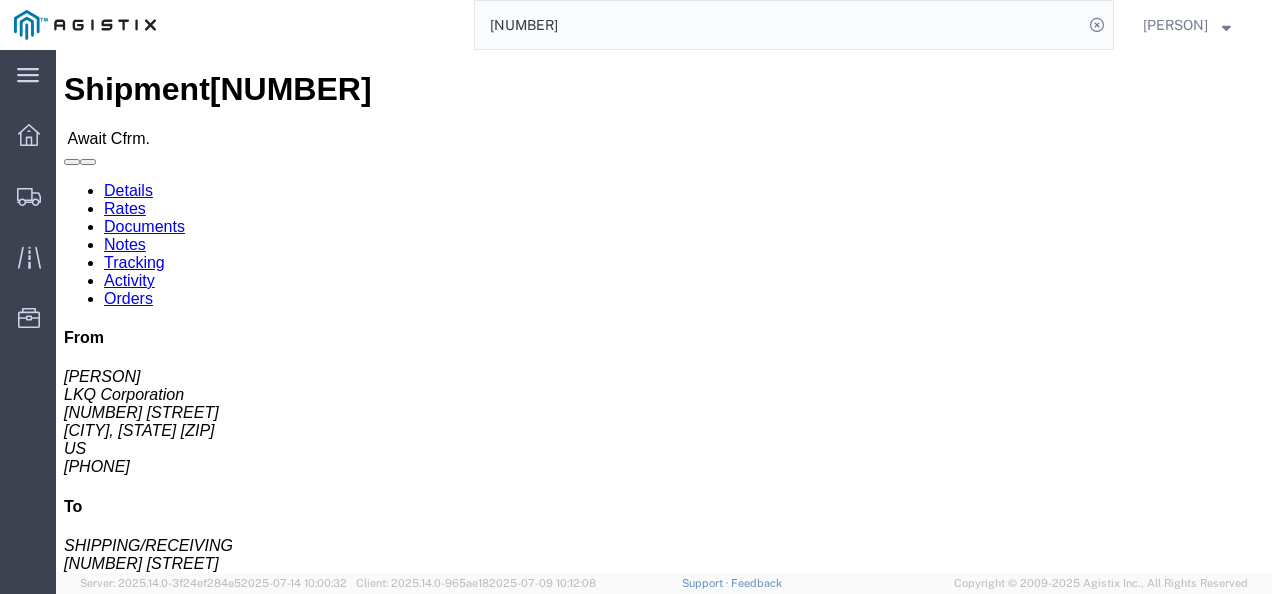 drag, startPoint x: 564, startPoint y: 298, endPoint x: 519, endPoint y: 261, distance: 58.258045 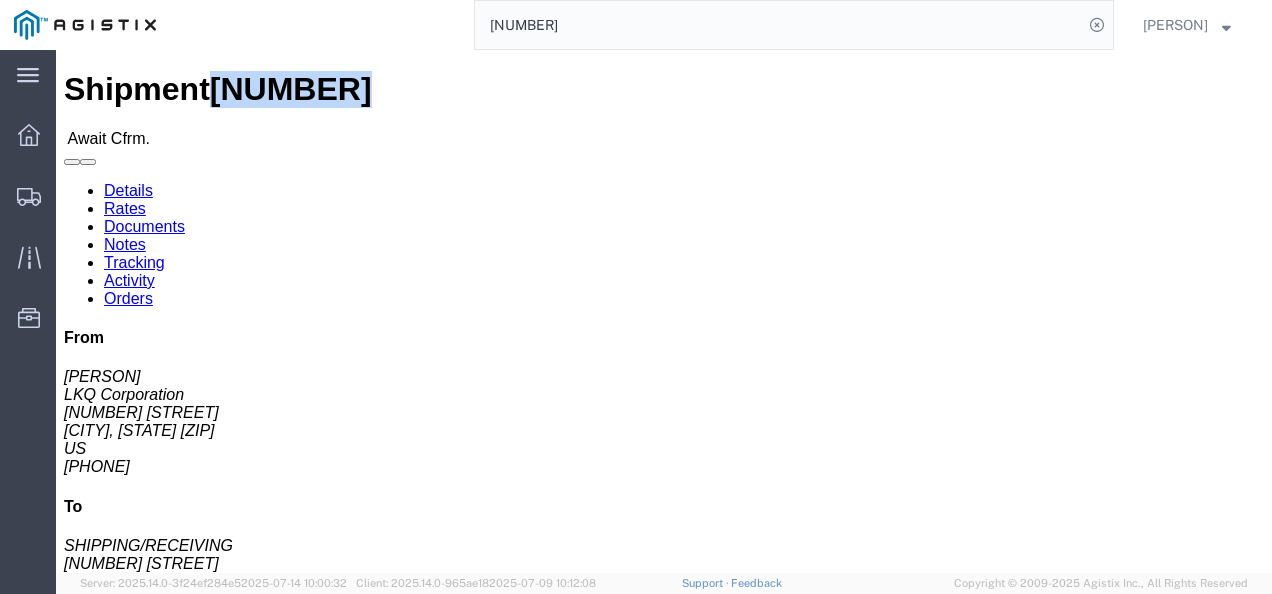 click on "56181136" 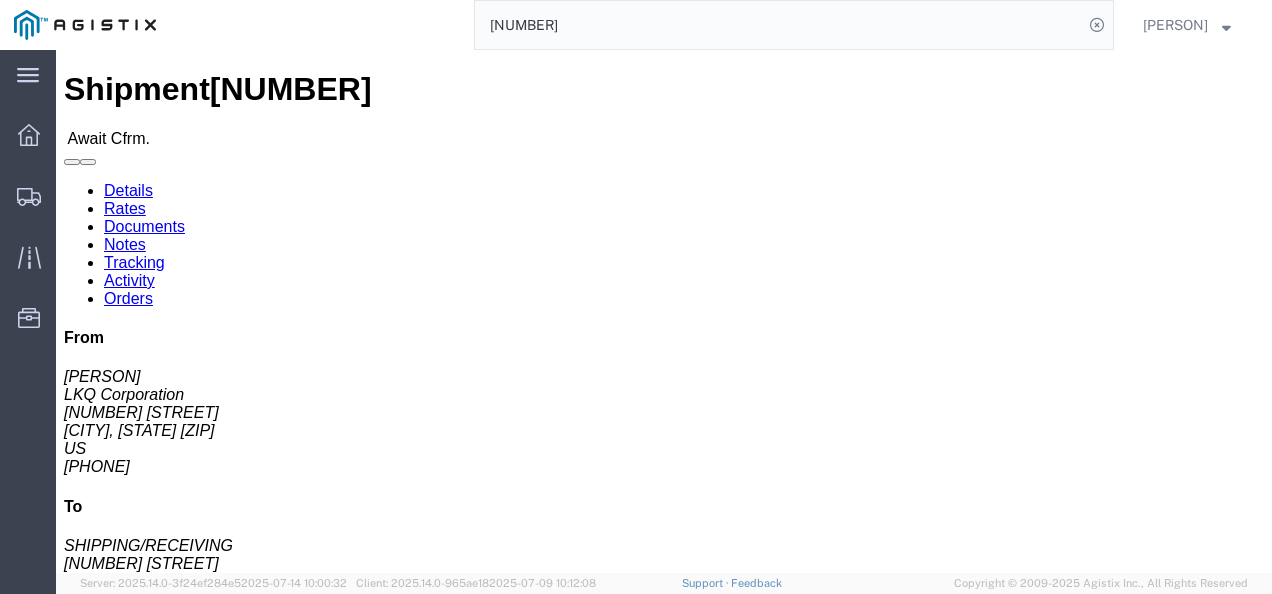 click on "Rates" 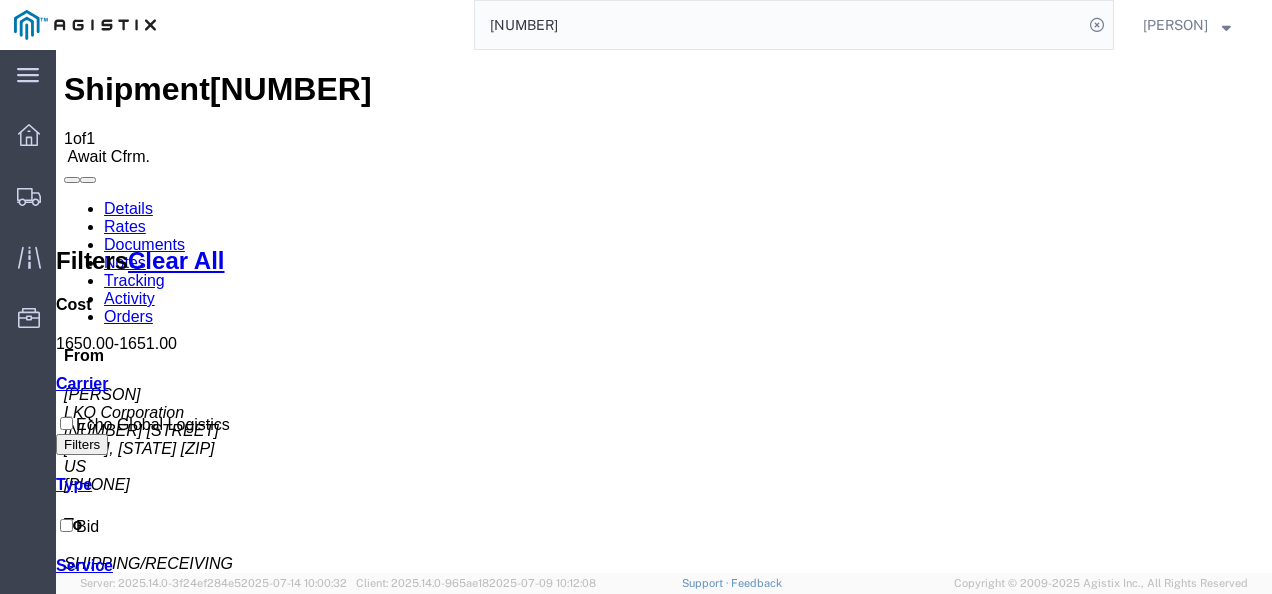 click on "Confirm" at bounding box center [839, 1381] 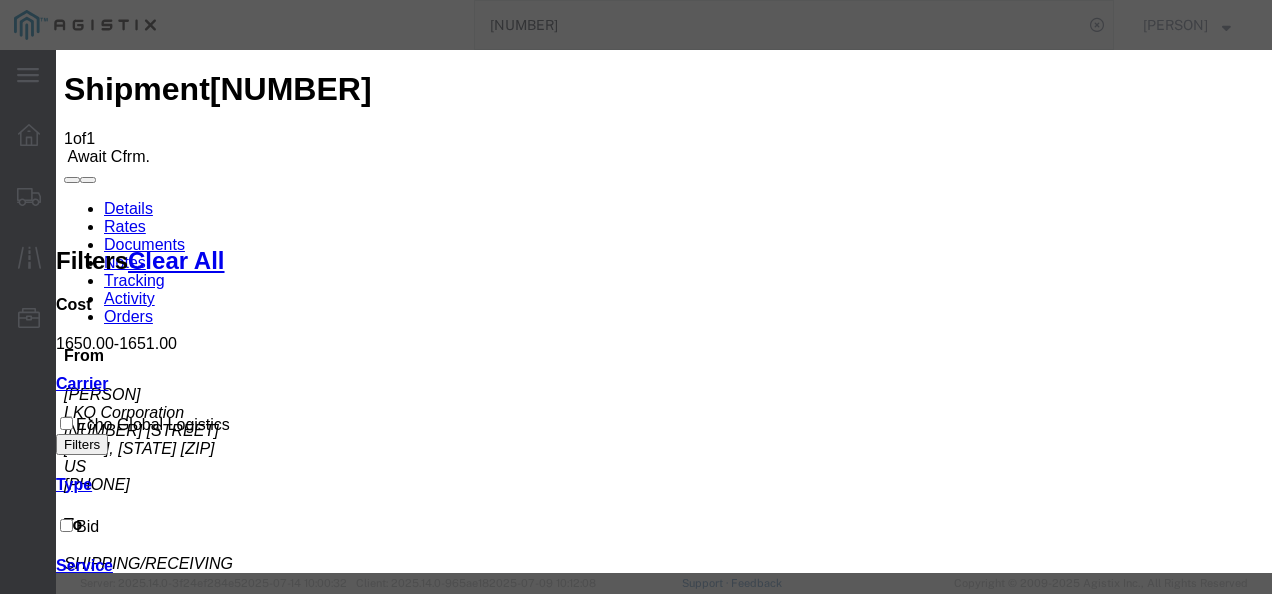 click on "Confirmation Details
Use my profile
Bill of Lading Number
Person Monitor Shipment
Person Phone Number
Airline Flight Number
Crating Complete Date
Estimated Depart. Date
07/15/2025
Estimated Depart. Time
Select Midnight 1 am 2 am 3 am 4 am 5 am 6 am 7 am 8 am 9 am 10 am 11 am 12 Noon 1 pm 2 pm 3 pm 4 pm 5 pm 6 pm 7 pm 8 pm 9 pm 10 pm 11 pm Midnight
Estimated Arrival Date
Estimated Arrival Time
Select Midnight 1 am 2 am 3 am 4 am 5 am 6 am 7 am 8 am 9 am 10 am 11 am 12 Noon 1 pm 2 pm 3 pm 4 pm 5 pm 6 pm 7 pm 8 pm 9 pm 10 pm 11 pm Midnight
Transit Status
Select Depart Pick-Up Location Other Delay FDA Hold Received for Internal Delivery Delivered Depart Terminal Location Delivery Appointment Scheduled Break Stop Arrival Notice Available Attempted Pick-Up DEA Intensive/Exam Arrival Notice Imported Shipment On-Hand Destination Trailer Dropped FDA Released Unloaded Documents Uploaded" at bounding box center [664, 3251] 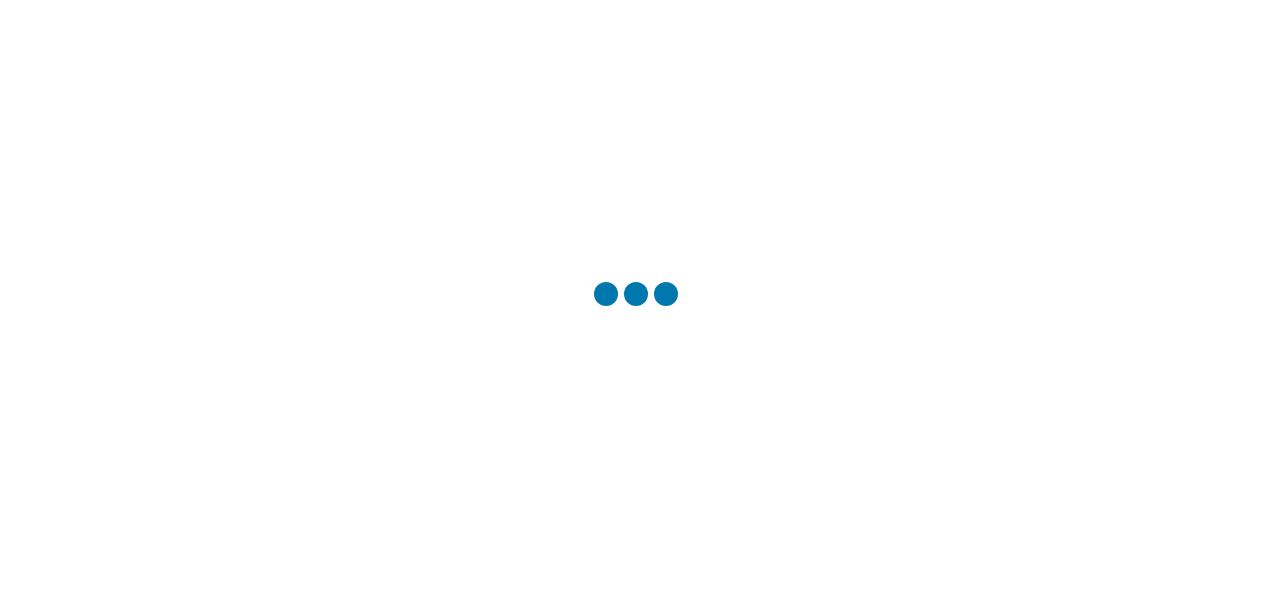 scroll, scrollTop: 0, scrollLeft: 0, axis: both 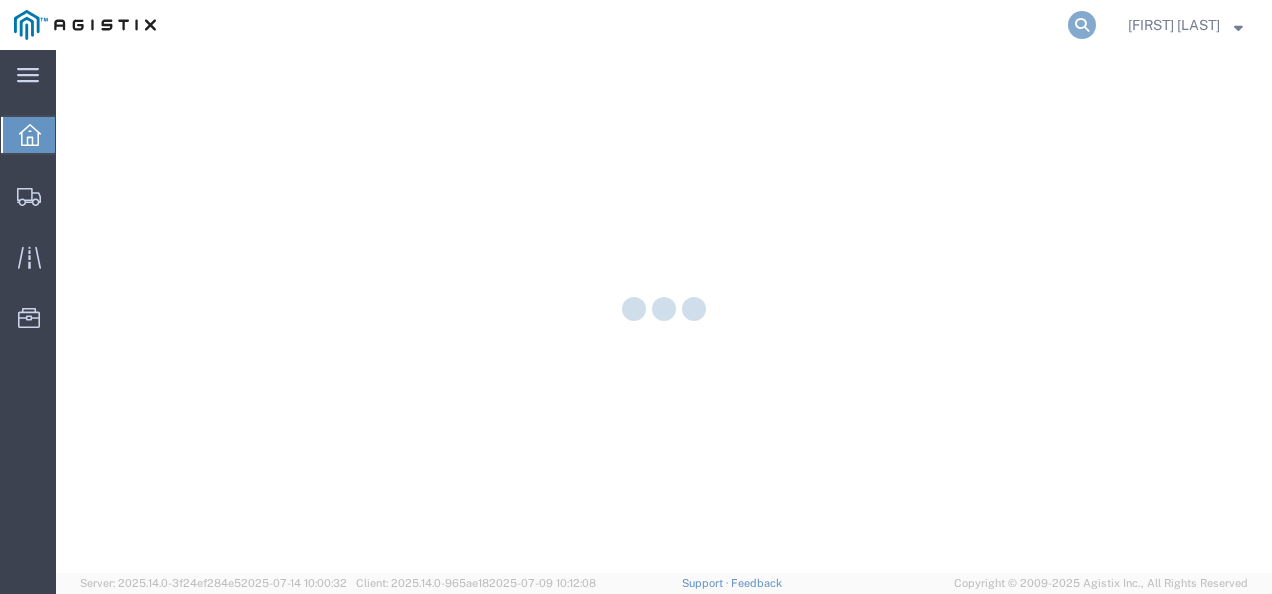 click 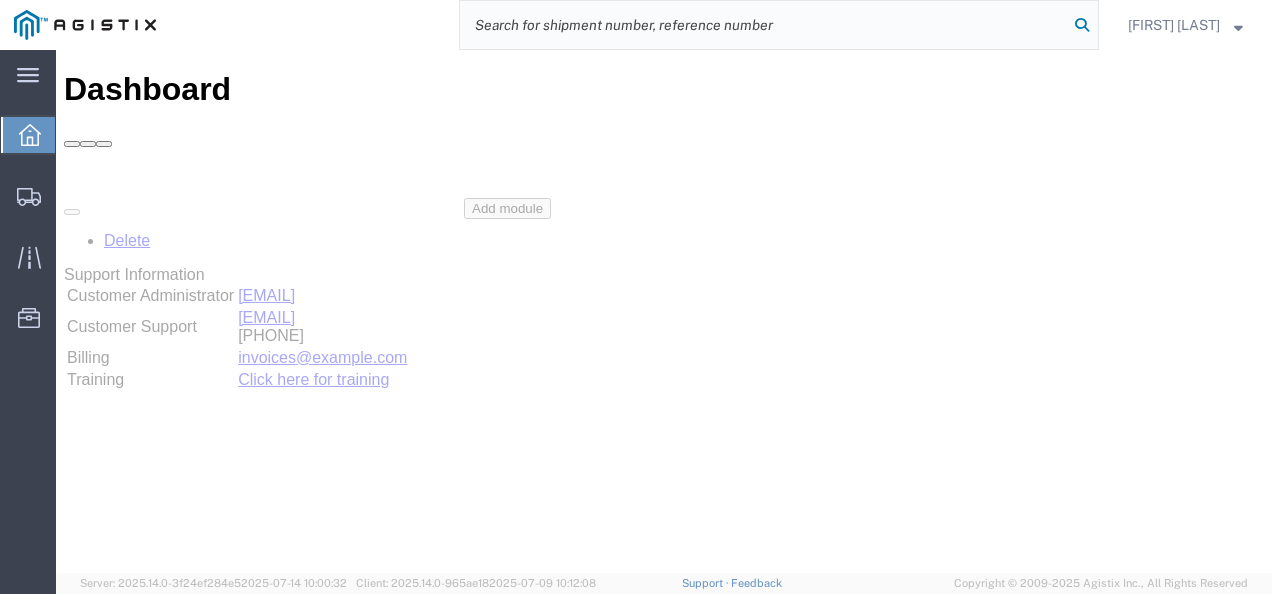 paste on "56182014" 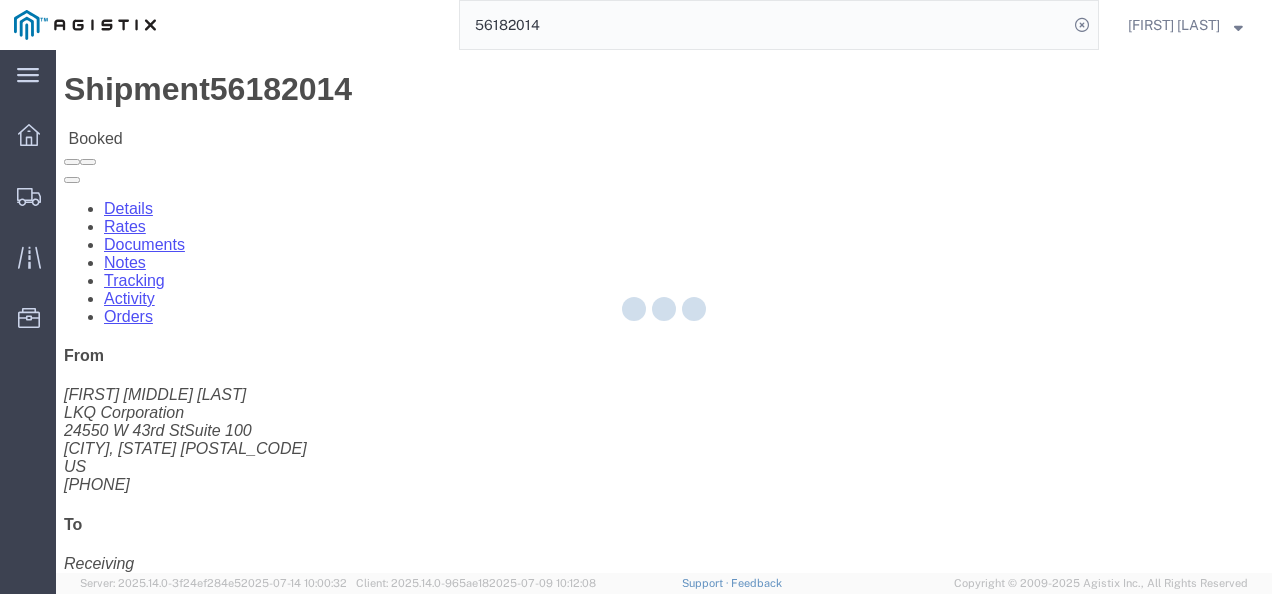 click 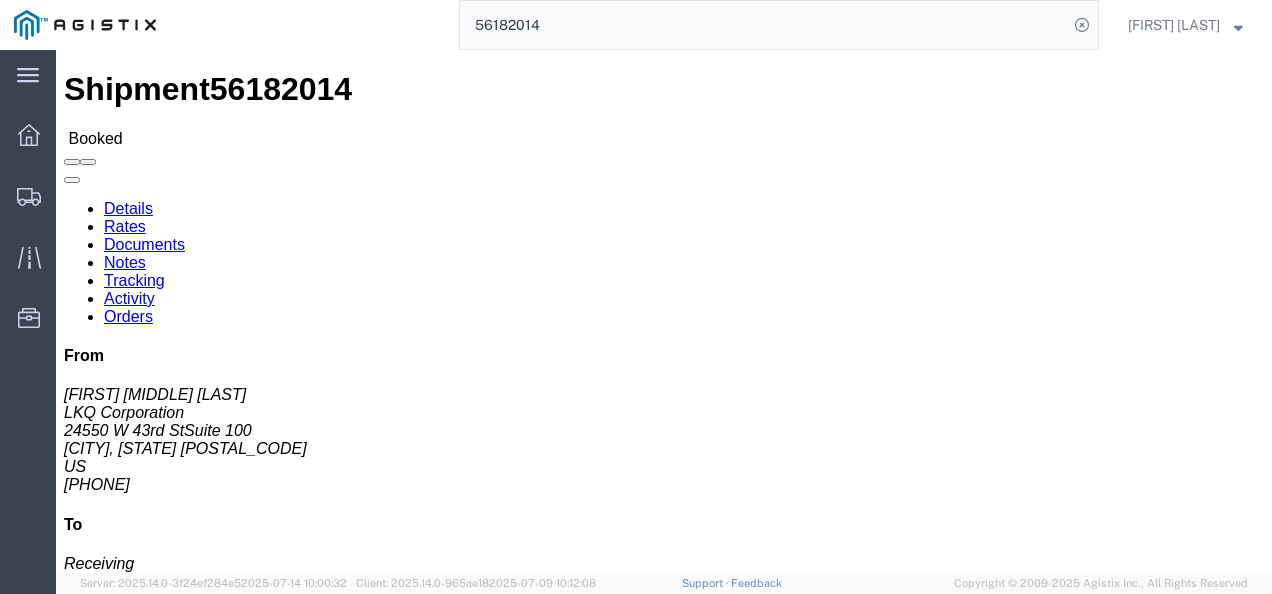 click on "Rates" 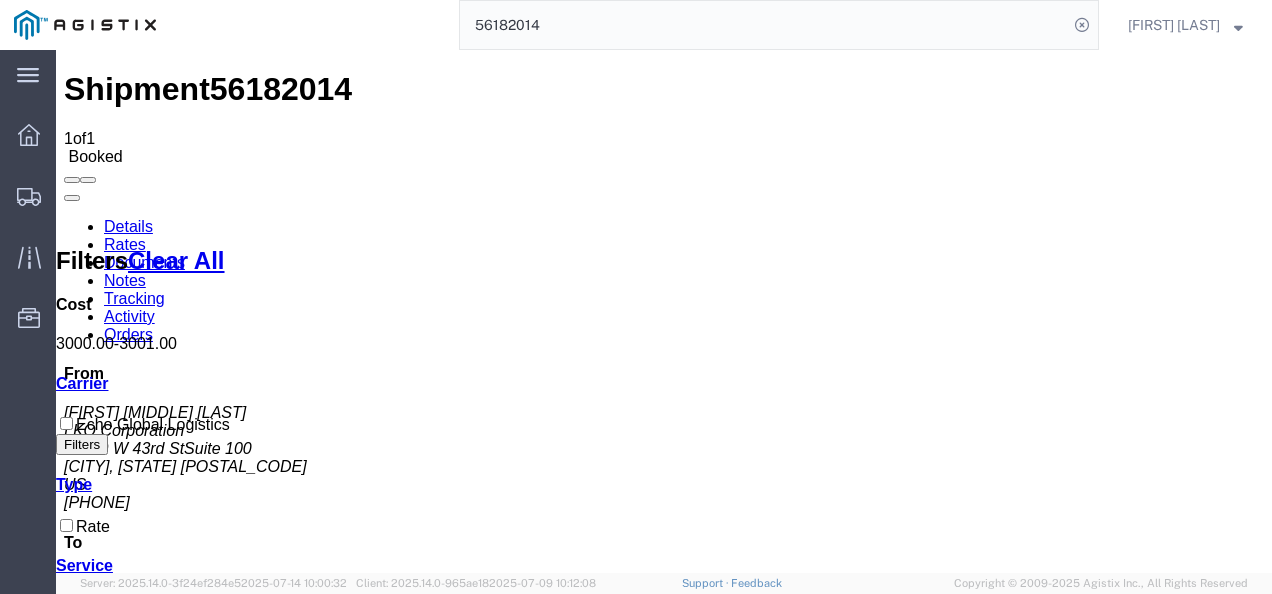 click on "Shipment  [NUMBER] 1
of
1   Booked Details Rates Documents Notes Tracking Activity Orders From [COMPANY] [NUMBER] [STREET][SUITE] [CITY], [STATE] [POSTAL_CODE] [PHONE] To Receiving [COMPANY] [NUMBER] [STREET] [CITY], [STATE] [POSTAL_CODE] [PHONE] Other details Reference #: [NUMBER] Ship Date/Time: [DATE] Mode: Truckload Created By: [COMPANY] Created By Email:
offline_notificatio...
Carrier Information Tracking No: [NUMBER] Contact Name: [FIRST] [LAST] Contact Phone: [PHONE] Service Level: TL Standard 3 - 5 Day Carrier: Echo Global Logistics Transit status: Awaiting Pick-Up Please fix the following errors Rates Filter Filters Clear All Cost 3000.00  -
3001.00 Transit Days Carrier   Echo Global Logistics Filters Type   Rate Service   TL Standard 3 - 5 Day Search: Carrier Service Estimated Transit Transit Days Type Cost Confirm Echo Global Logistics TL Standard 3 - 5 Day Rate 3,000.00 USD To" at bounding box center (664, 896) 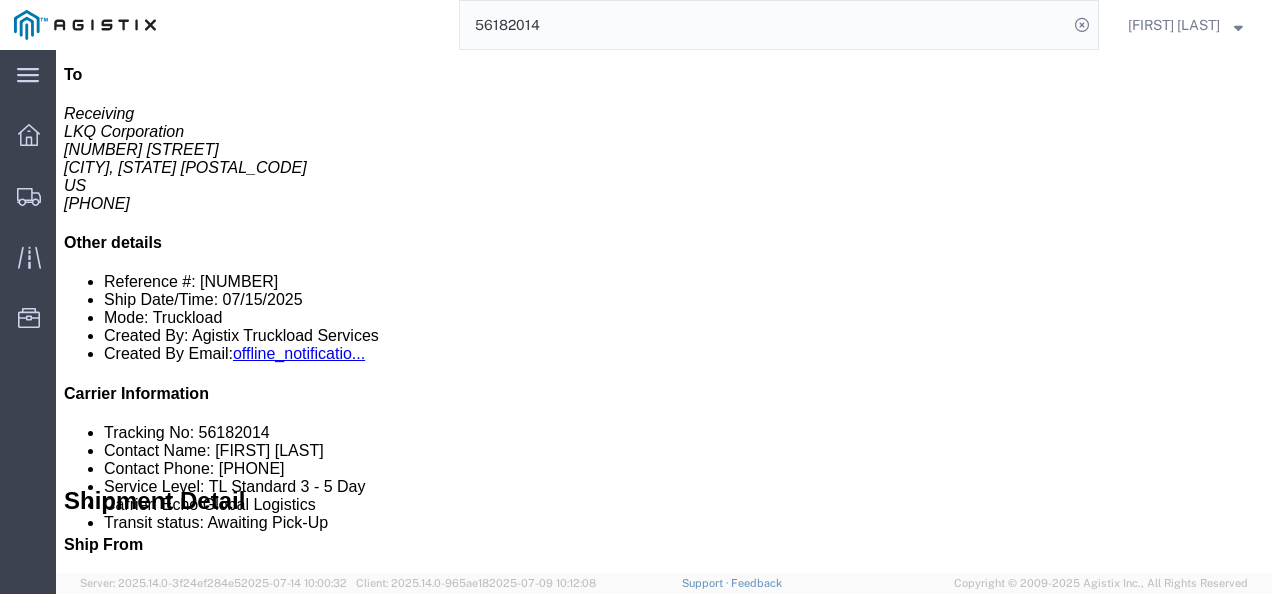 scroll, scrollTop: 500, scrollLeft: 0, axis: vertical 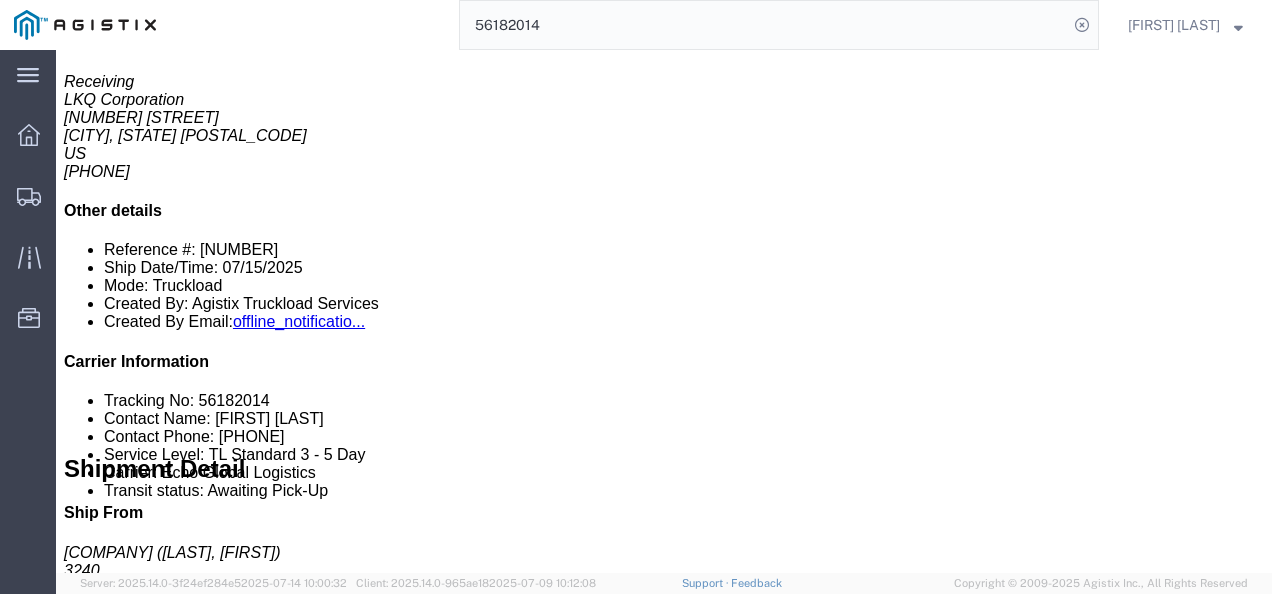 drag, startPoint x: 596, startPoint y: 377, endPoint x: 270, endPoint y: 374, distance: 326.0138 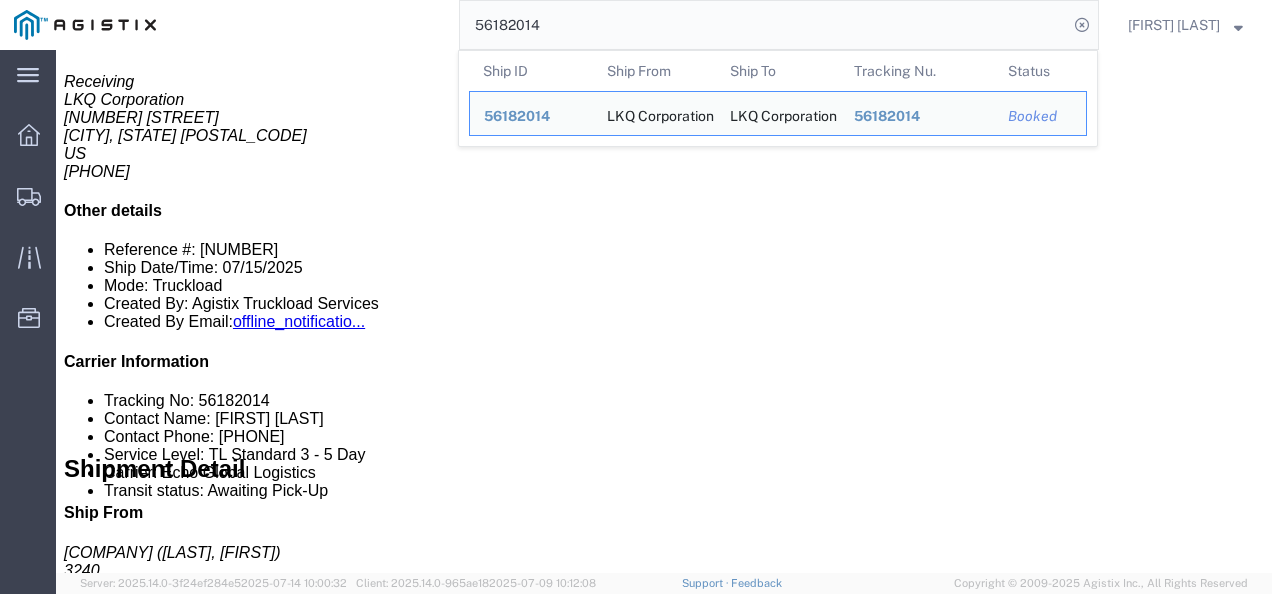 click on "56182014" 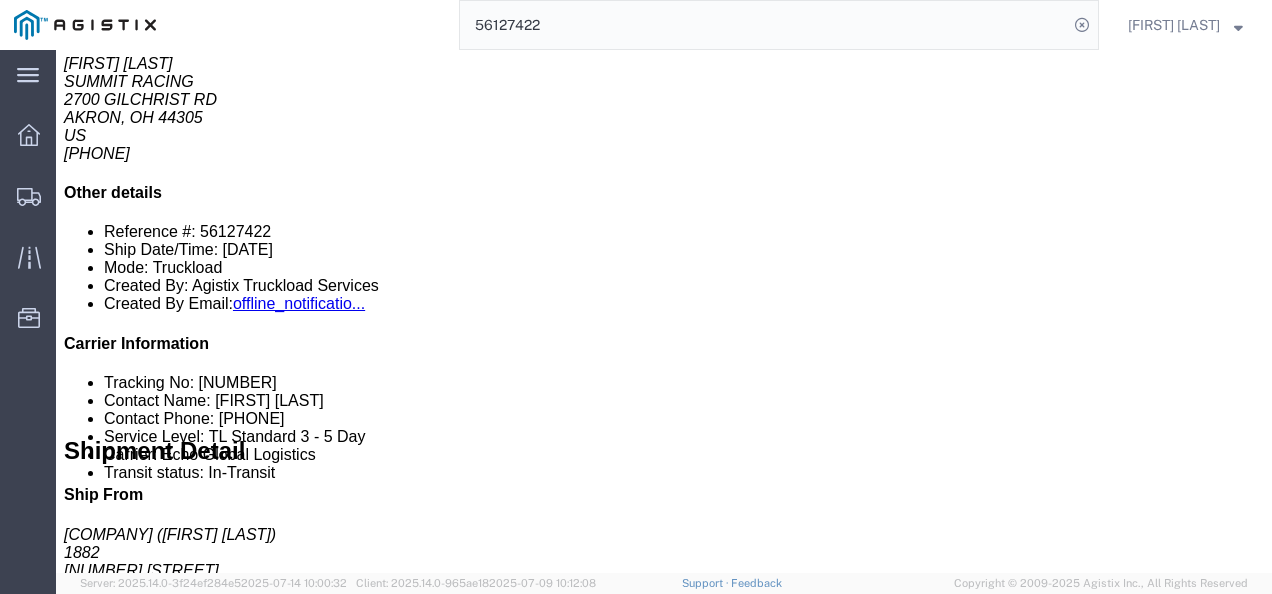 scroll, scrollTop: 0, scrollLeft: 0, axis: both 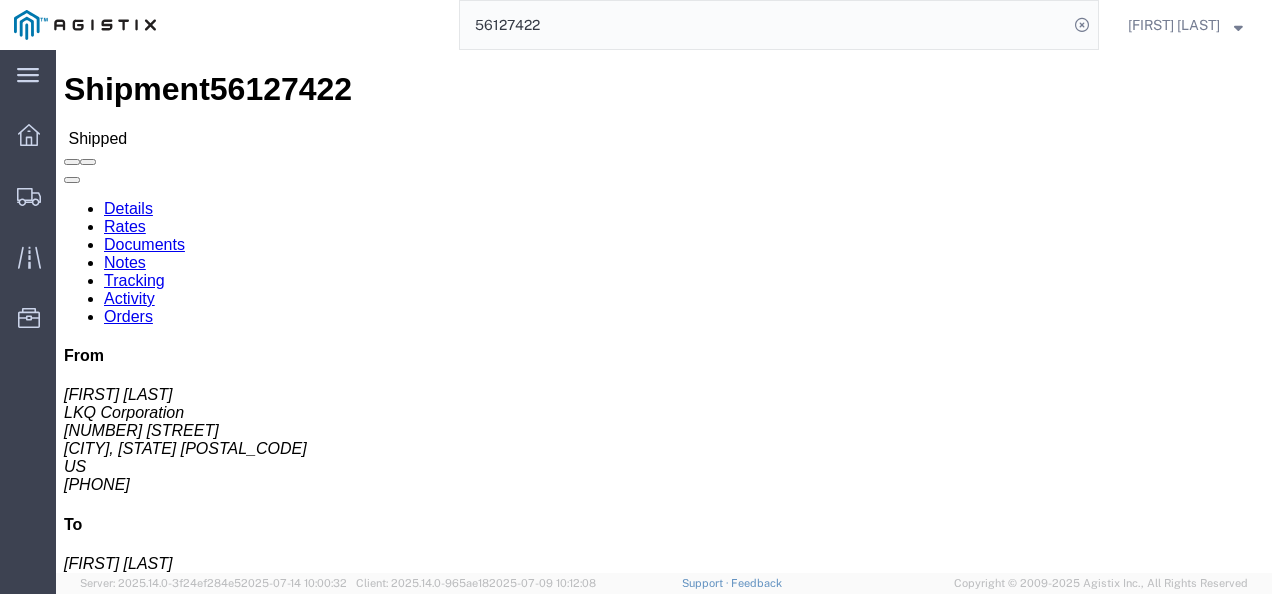 click on "Routing & Vehicle Information" 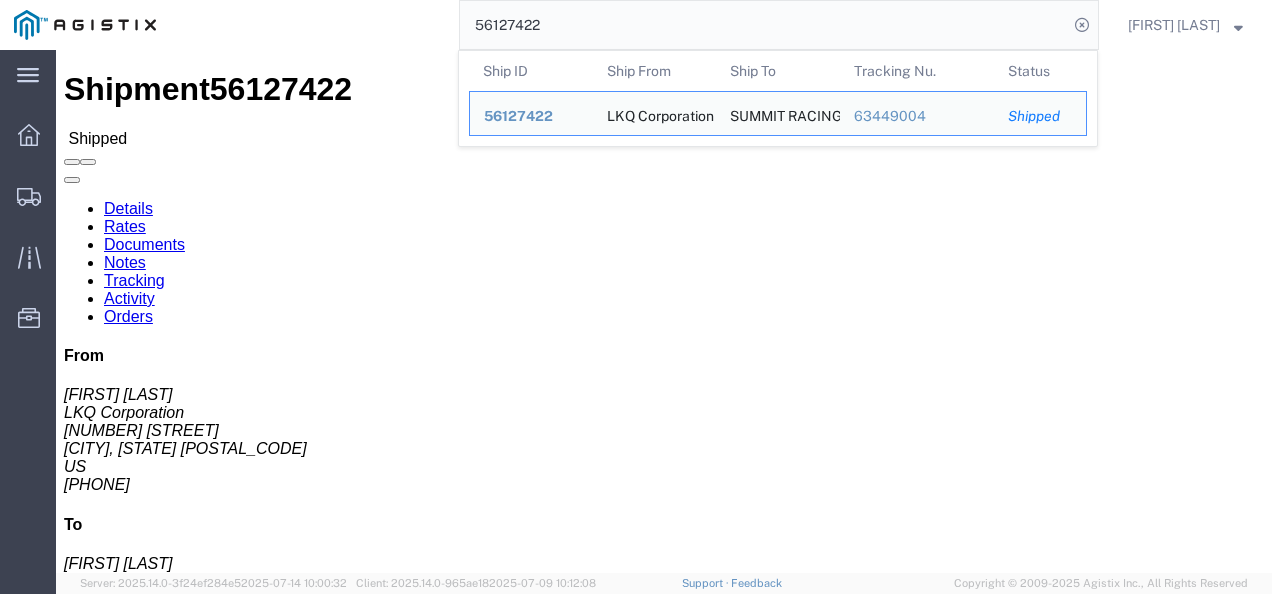 drag, startPoint x: 550, startPoint y: 27, endPoint x: 456, endPoint y: 80, distance: 107.912 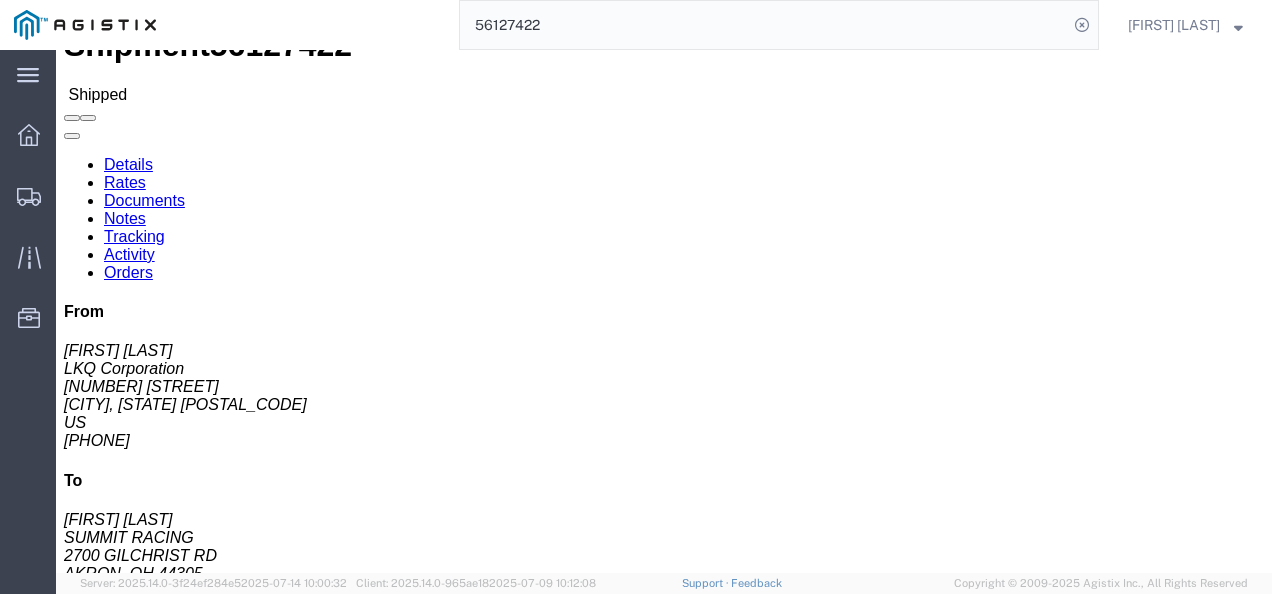 scroll, scrollTop: 0, scrollLeft: 0, axis: both 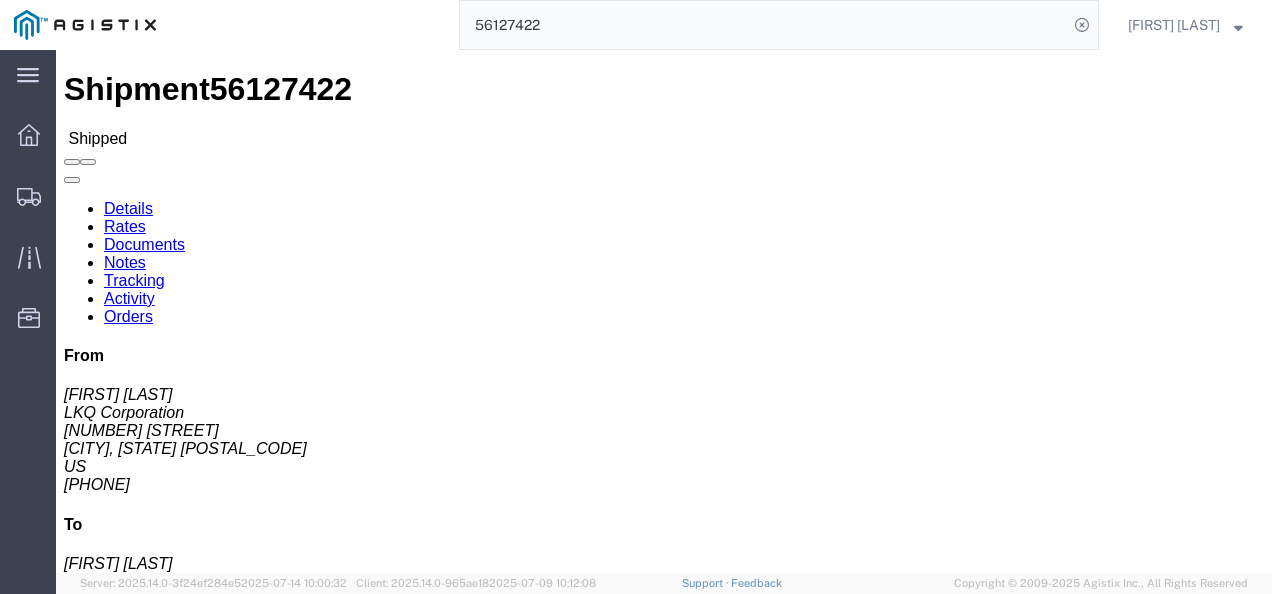 click on "Ship From [COMPANY] ([INITIALS] [LAST]) [NUMBER] [STREET] [CITY], [STATE] [POSTAL_CODE] [COUNTRY] [PHONE] Ship To
[COMPANY] ([INITIALS] [LAST]) [NUMBER] [STREET] [CITY], [STATE] [POSTAL_CODE] [COUNTRY] [PHONE]
Pickup & Delivery Dates
[DATE] [TIME]
-
[DATE] [TIME] [DATE] [TIME] Edit Date and Time
Pickup Date:
Pickup Start Date Pickup Start Time Pickup Open Date and Time [DATE] [TIME] Pickup Close Date Pickup Close Time
Pickup Close Date and Time
[DATE] [TIME]
Delivery by Date
Delivery Start Date Delivery Start Time
Deliver Open Date and Time
[DATE] [TIME] Deliver Close Date Deliver Close Time
Deliver Close Date and Time
Notify carrier of changes
Cancel
Save
Open Time [TIME] Cancel Apply   Close Time" 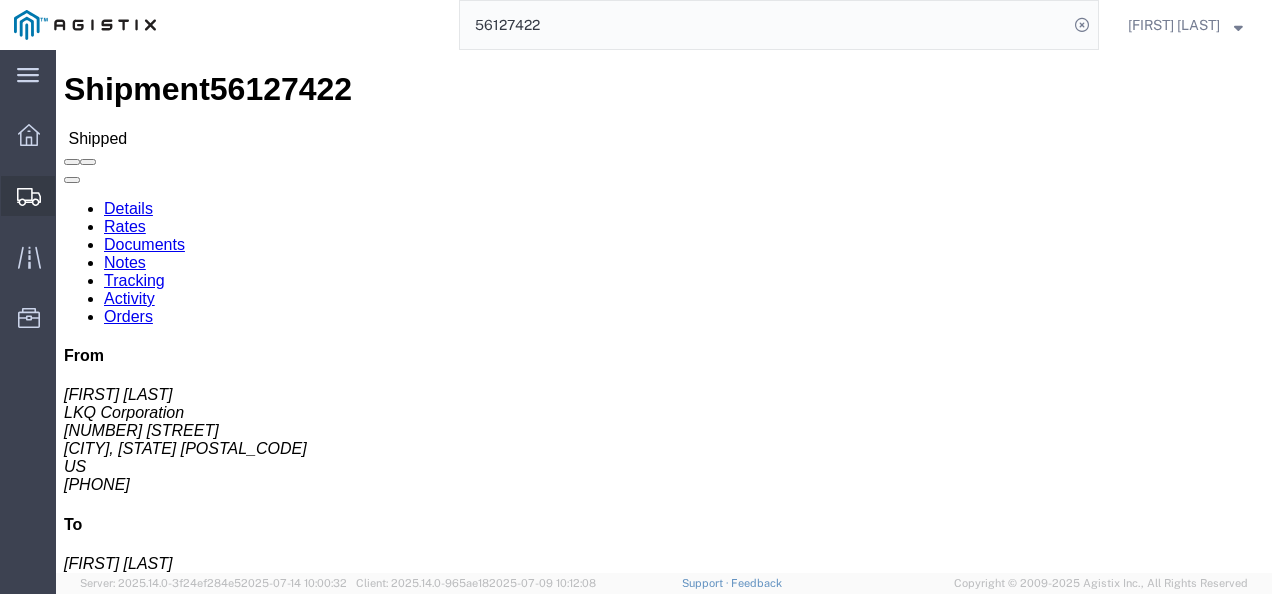 click on "Shipments" 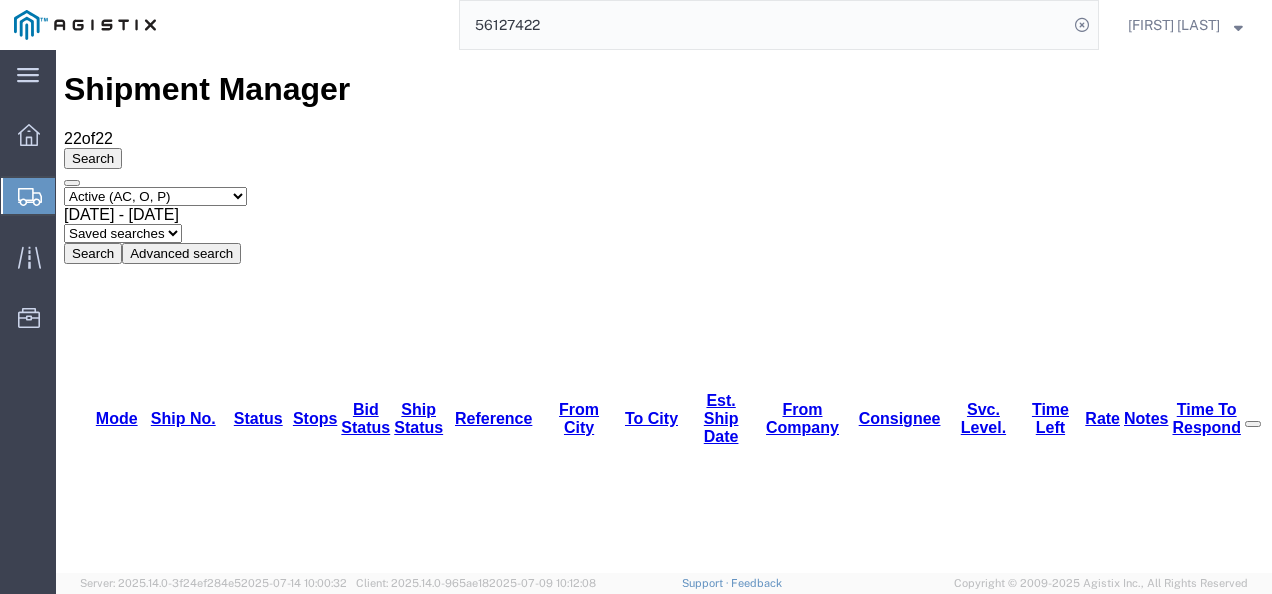 click on "56127422" 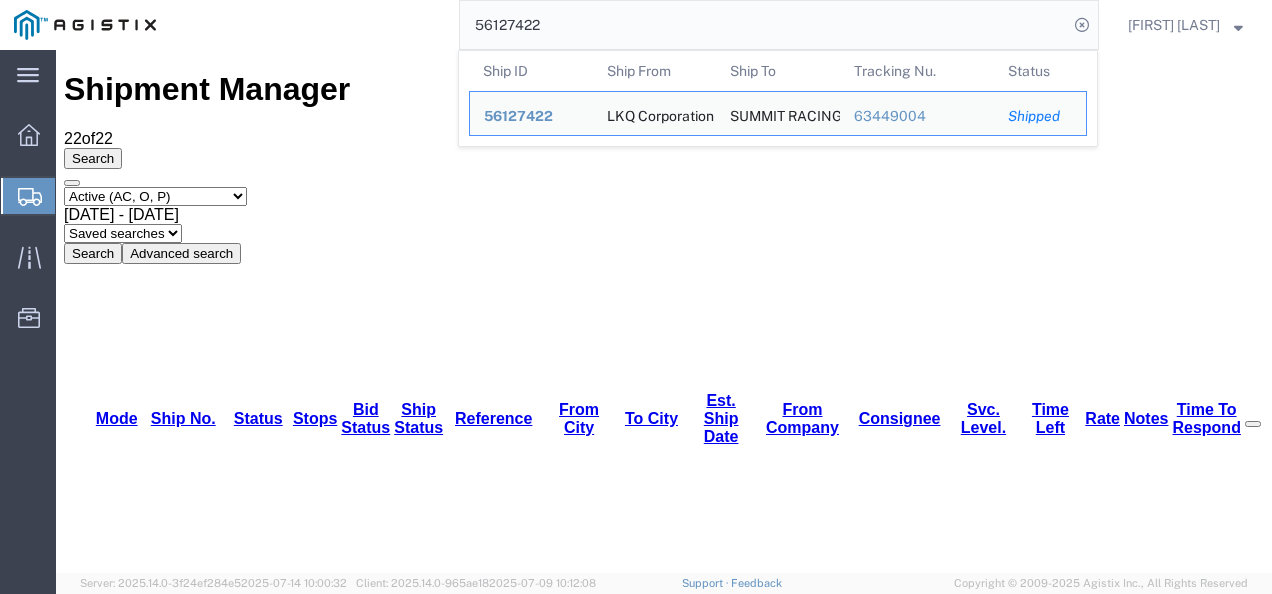 click on "56127422" 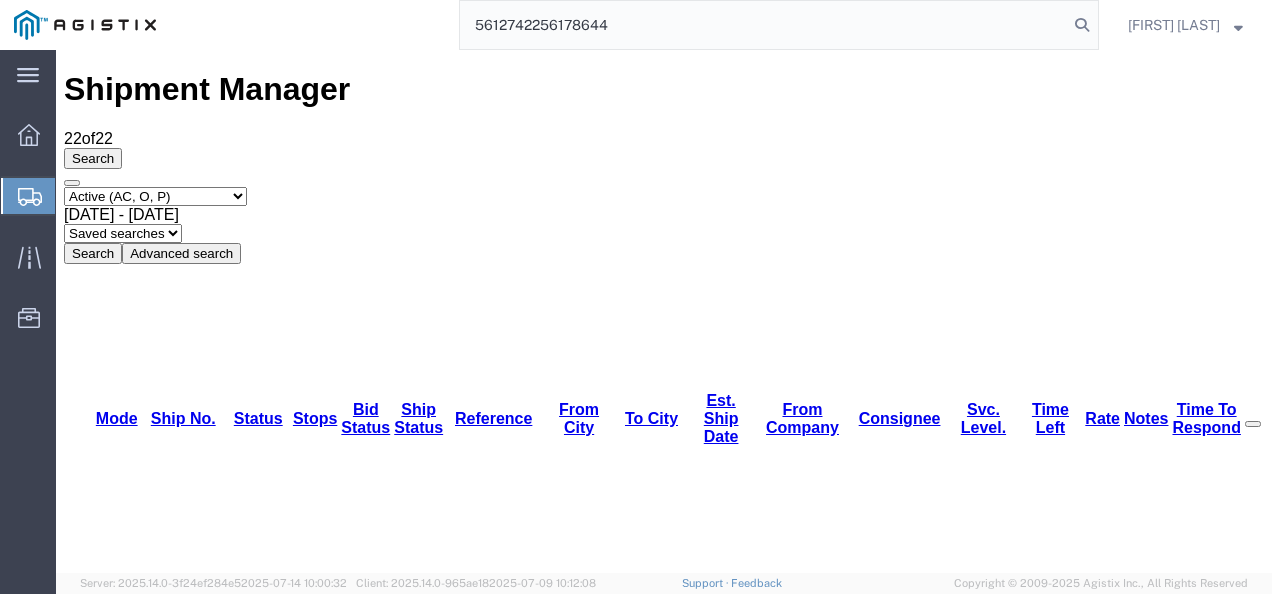 click on "5612742256178644" 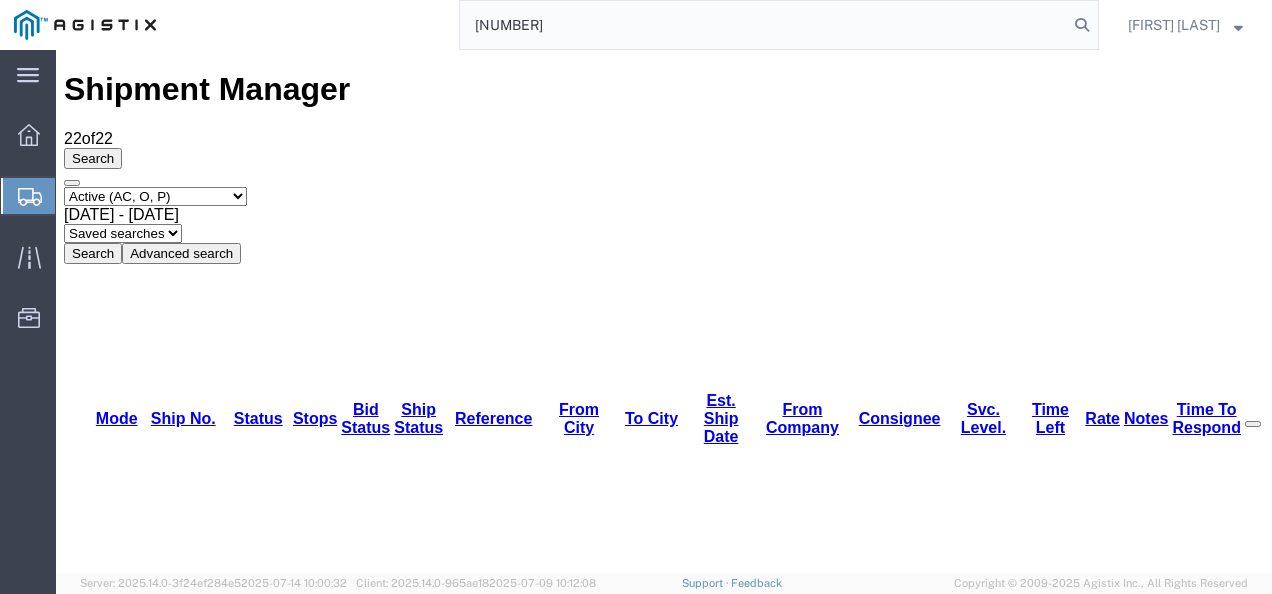 type on "[NUMBER]" 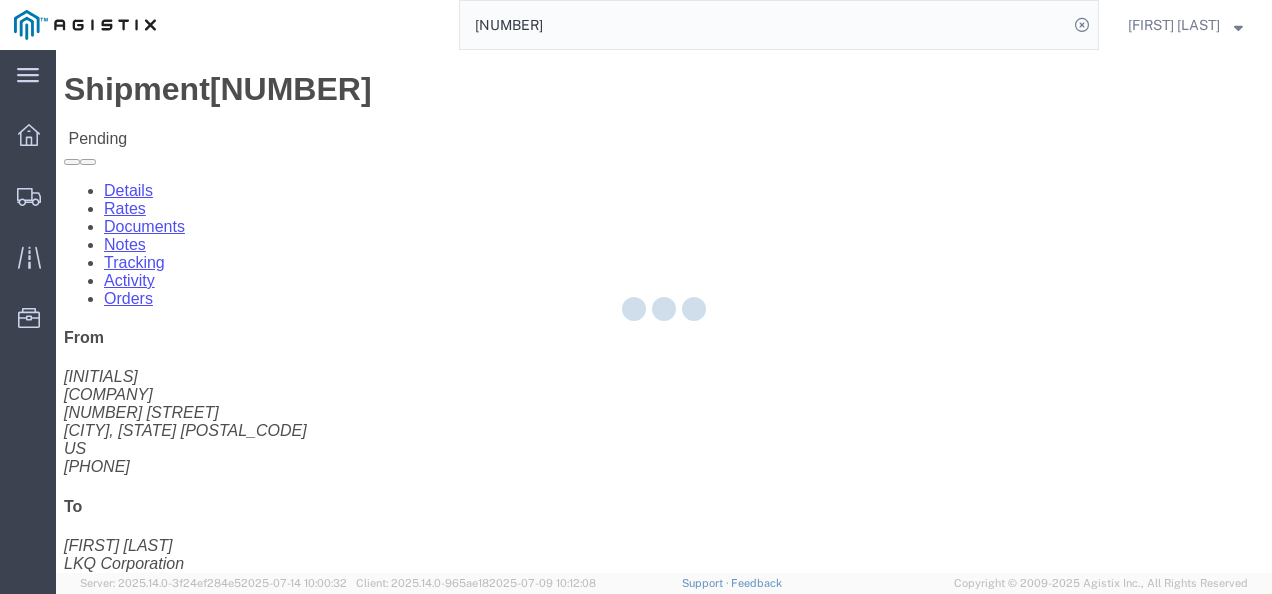 click on "Enter / Modify Bid" 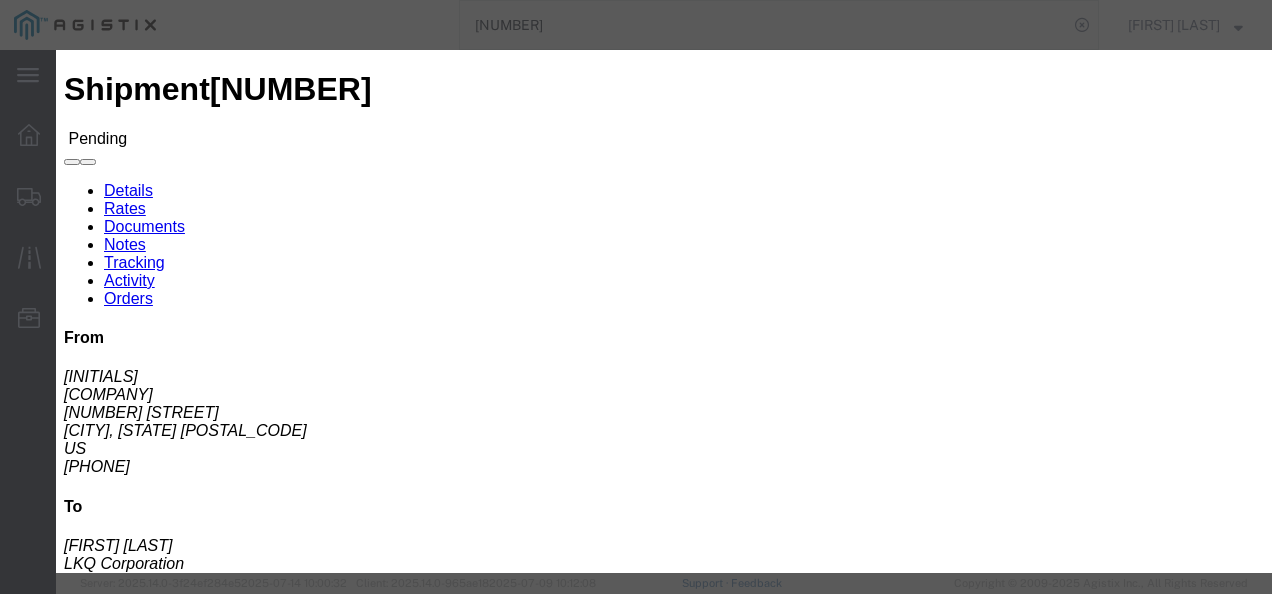 click on "ks_ga -
Echo Global Logistics -
TL Standard 3 - 5 Day" 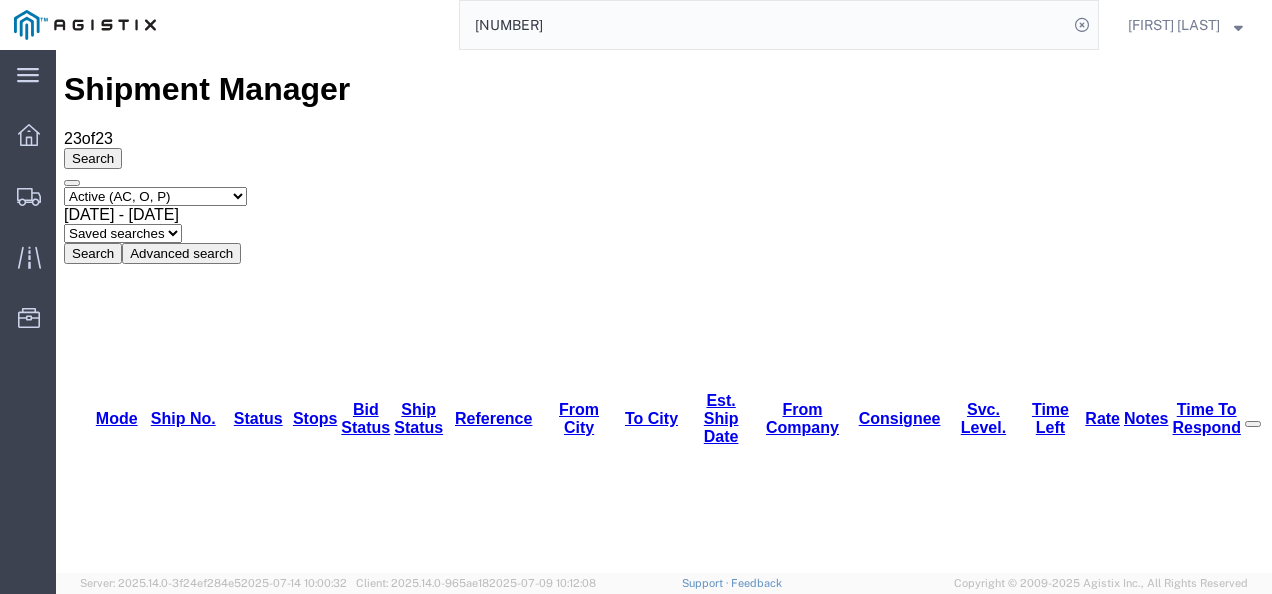 drag, startPoint x: 344, startPoint y: 364, endPoint x: 282, endPoint y: 357, distance: 62.39391 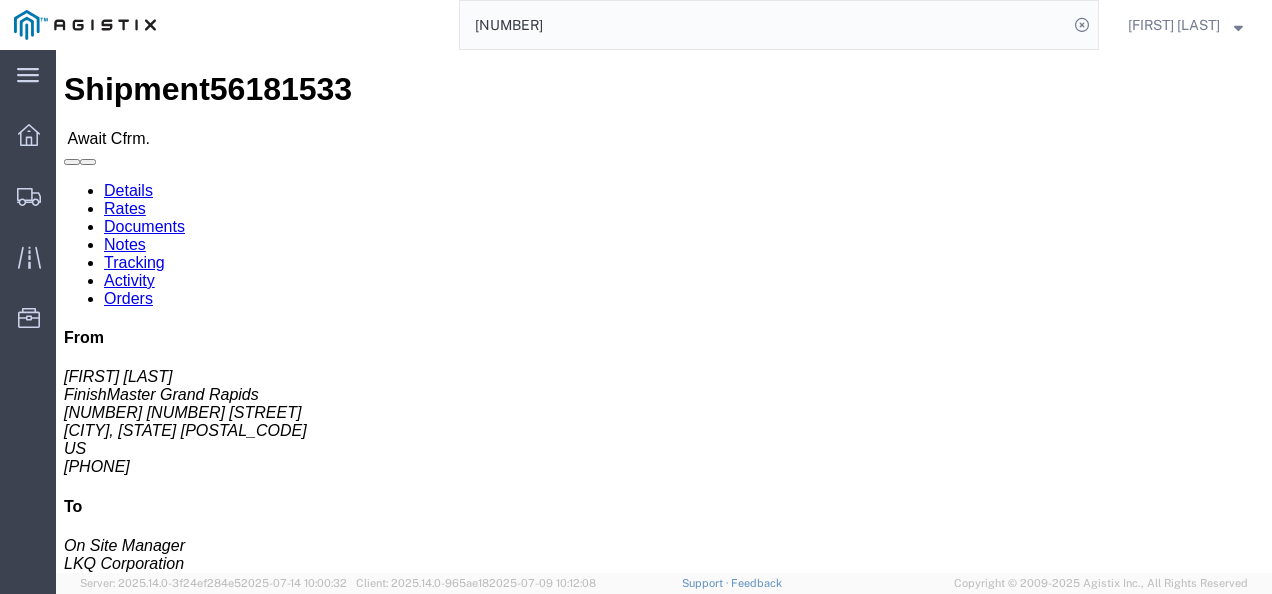 click on "Ship From FinishMaster Grand Rapids ([FIRST] [LAST]) 3370 4259 40th St. SE Grand Rapids, [STATE] 49512 United States [PHONE] [EMAIL] Ship To
LKQ Corporation (On Site Manager) 3061 250 John Hancock Rd Taunton, [STATE] 02780 United States [PHONE]
Pickup & Delivery Dates
07/15/2025 08:00
-
07/15/2025 02:00 07/16/2025 08:00 Edit Date and Time
Pickup Date:
Pickup Start Date Pickup Start Time Pickup Open Date and Time Pickup Close Date Pickup Close Time
Pickup Close Date and Time
Delivery by Date
Delivery Start Date Delivery Start Time
Deliver Open Date and Time
Deliver Close Date Deliver Close Time
Deliver Close Date and Time
Notify carrier of changes
Cancel
Save
References
Bill Of Lading: 56181533 General: HAZMAT Edit References ASN" 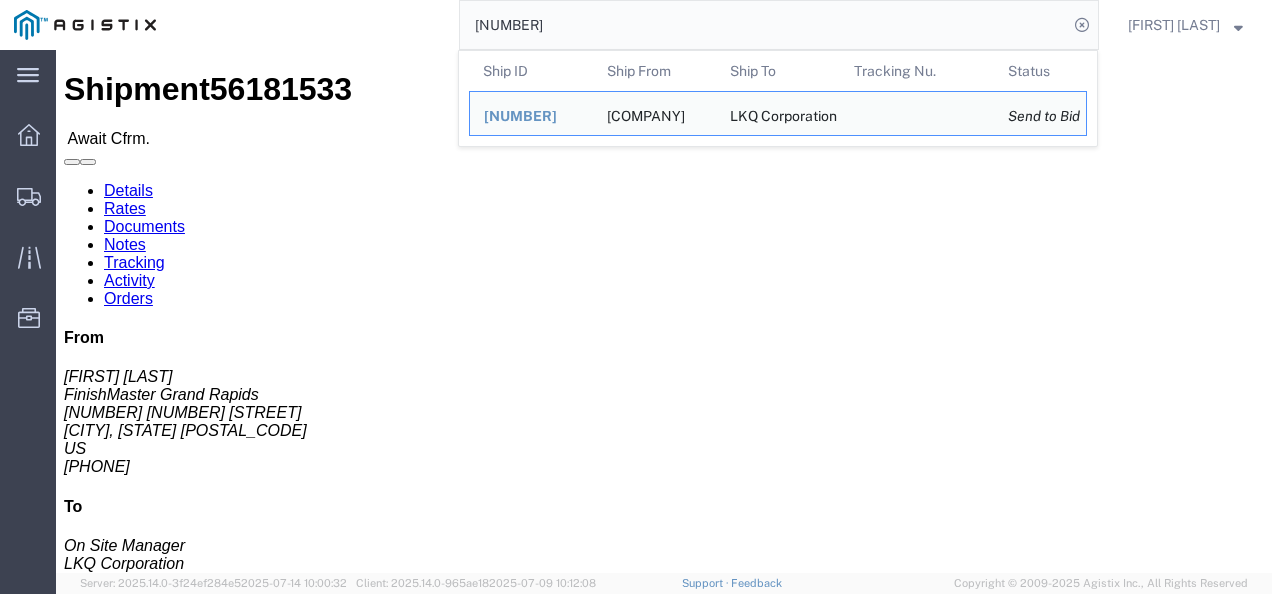 click on "[NUMBER]" 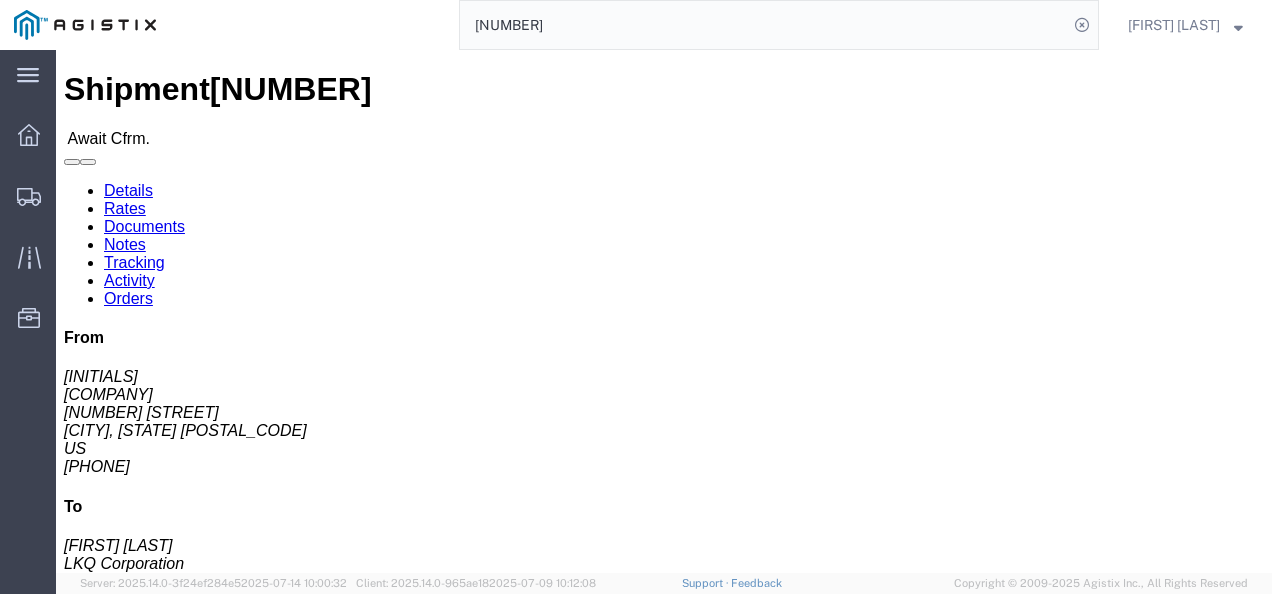drag, startPoint x: 564, startPoint y: 296, endPoint x: 611, endPoint y: 331, distance: 58.60034 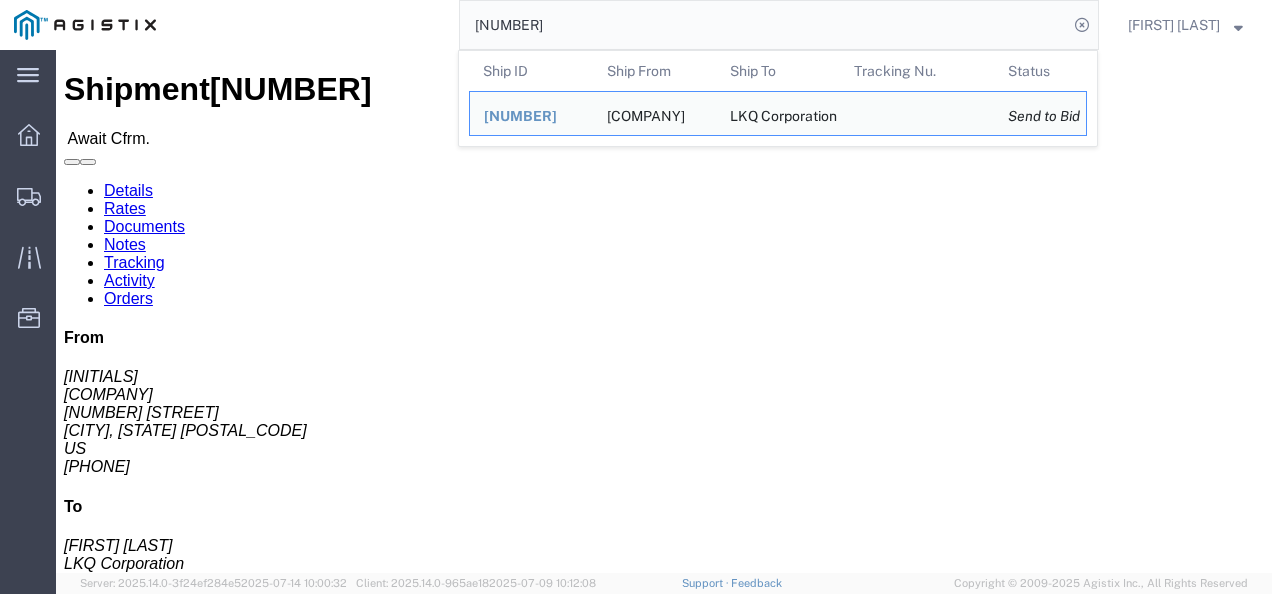 click on "[NUMBER]" 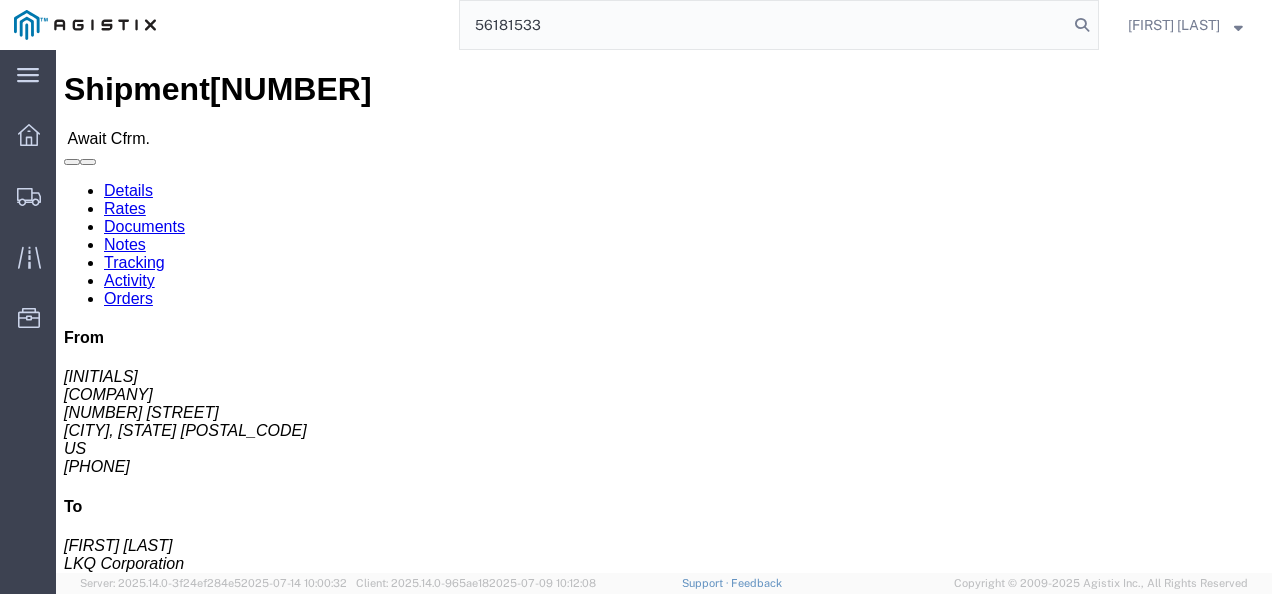 type on "56181533" 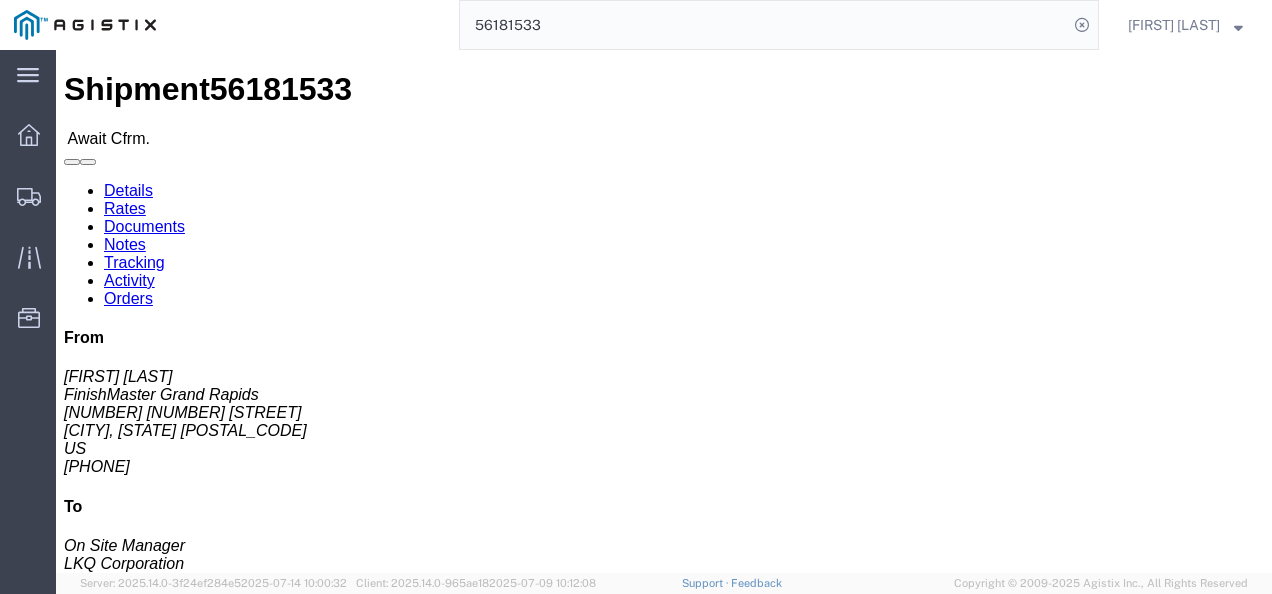 click on "Ship From FinishMaster Grand Rapids ([FIRST] [LAST]) 3370 4259 40th St. SE Grand Rapids, [STATE] 49512 United States [PHONE] [EMAIL] Ship To
LKQ Corporation (On Site Manager) 3061 250 John Hancock Rd Taunton, [STATE] 02780 United States [PHONE]
Pickup & Delivery Dates
07/15/2025 08:00
-
07/15/2025 02:00 07/16/2025 08:00 Edit Date and Time
Pickup Date:
Pickup Start Date Pickup Start Time Pickup Open Date and Time Jul 15 2025 8:00 AM Pickup Close Date Pickup Close Time
Pickup Close Date and Time
Jul 15 2025 2:00 AM
Delivery by Date
Delivery Start Date Delivery Start Time
Deliver Open Date and Time
Jul 16 2025 8:00 AM Deliver Close Date Deliver Close Time
Deliver Close Date and Time
Notify carrier of changes
Cancel
Save
Open Time 8:00 AM Cancel Apply" 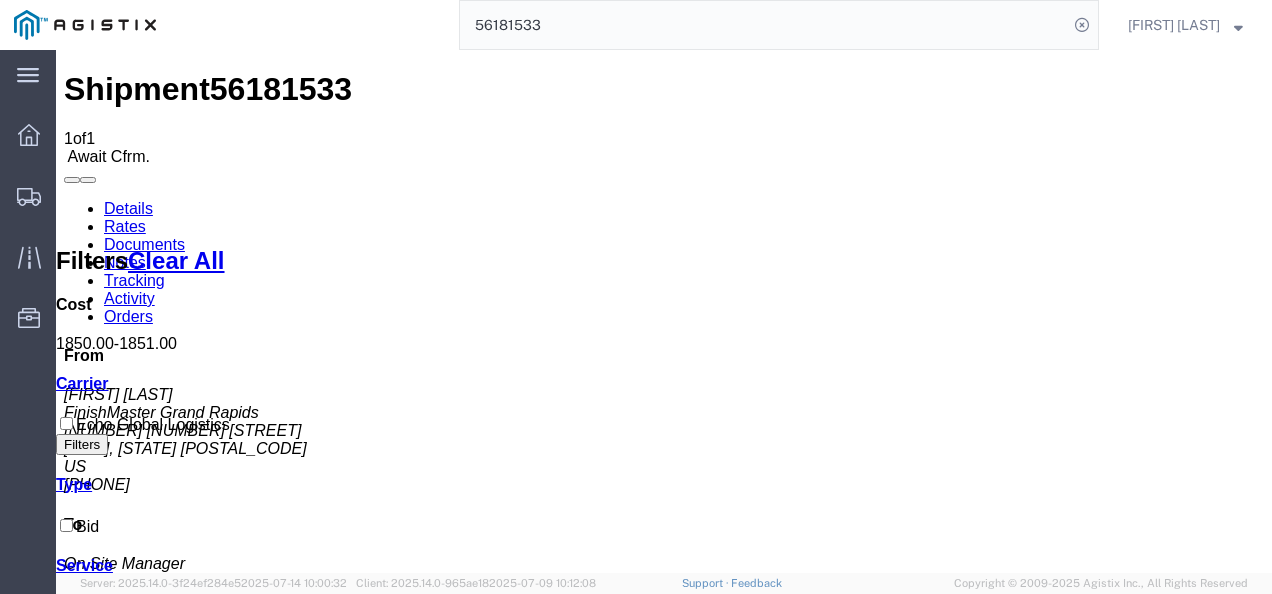 click on "Shipment 56181533 1
of
1 AwaitCfrm. Details Rates Documents Notes Tracking Activity Orders From Joshua Vrooman FinishMaster Grand Rapids 4259 40th St. SE Grand Rapids, [STATE] 49512 US [PHONE] To On Site Manager LKQ Corporation 250 John Hancock Rd Taunton, [STATE] 02780 US [PHONE] Other details Reference #: 56181533 Ship Date/Time: 07/15/2025 Mode: Truckload Created By: Agistix Truckload Services Created By Email:
offline_notificatio...
Carrier Information Tracking No: Contact Name: Contact Phone: Service Level: TL Standard 3 - 5 Day Carrier: Echo Global Logistics Transit status: Please fix the following errors Rates Filter Filters Clear All Cost 1850.00 -
1851.00 Transit Days Carrier Echo Global Logistics Filters Type Bid Service TL Standard 3 - 5 Day Search: Carrier Service Estimated Transit Transit Days Type Cost Confirm Echo Global Logistics TL Standard 3 - 5 Day 3-5 Day Economy Bid 1,850.00 USD Decline Shipment To" at bounding box center (664, 897) 